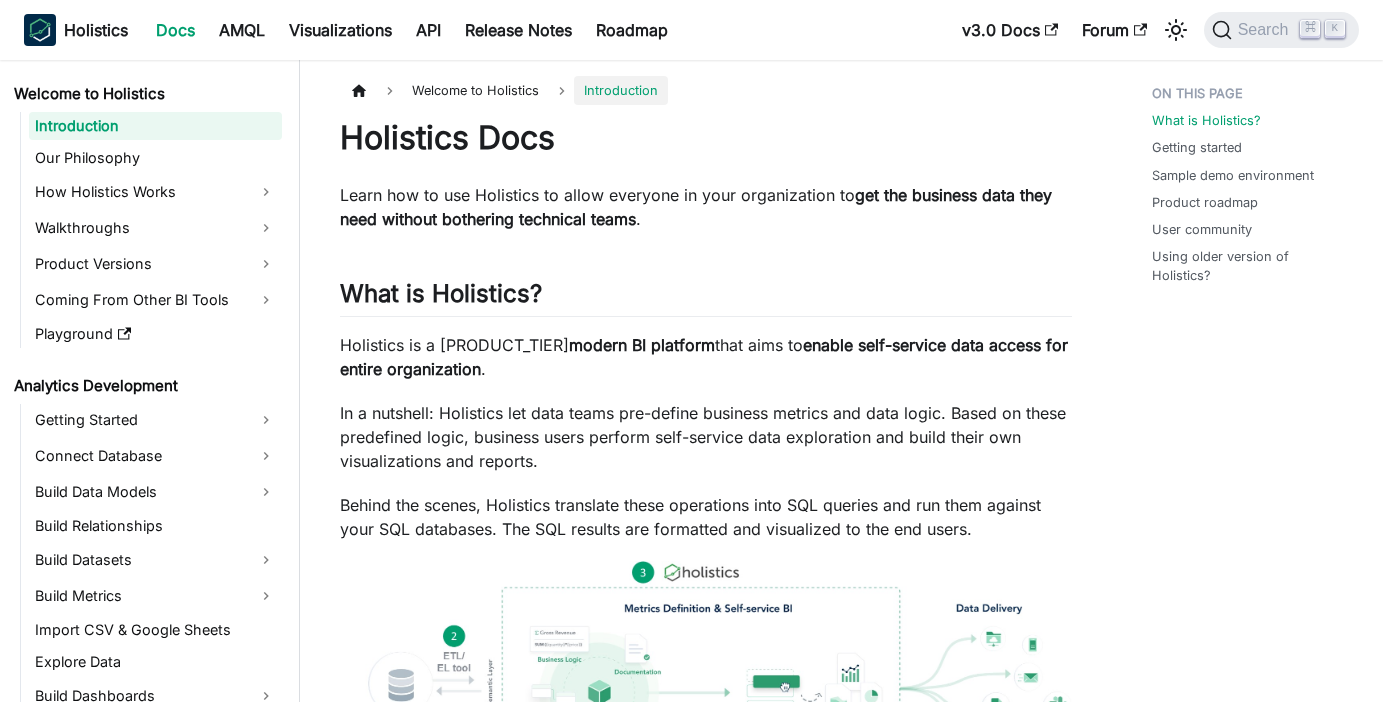 scroll, scrollTop: 0, scrollLeft: 0, axis: both 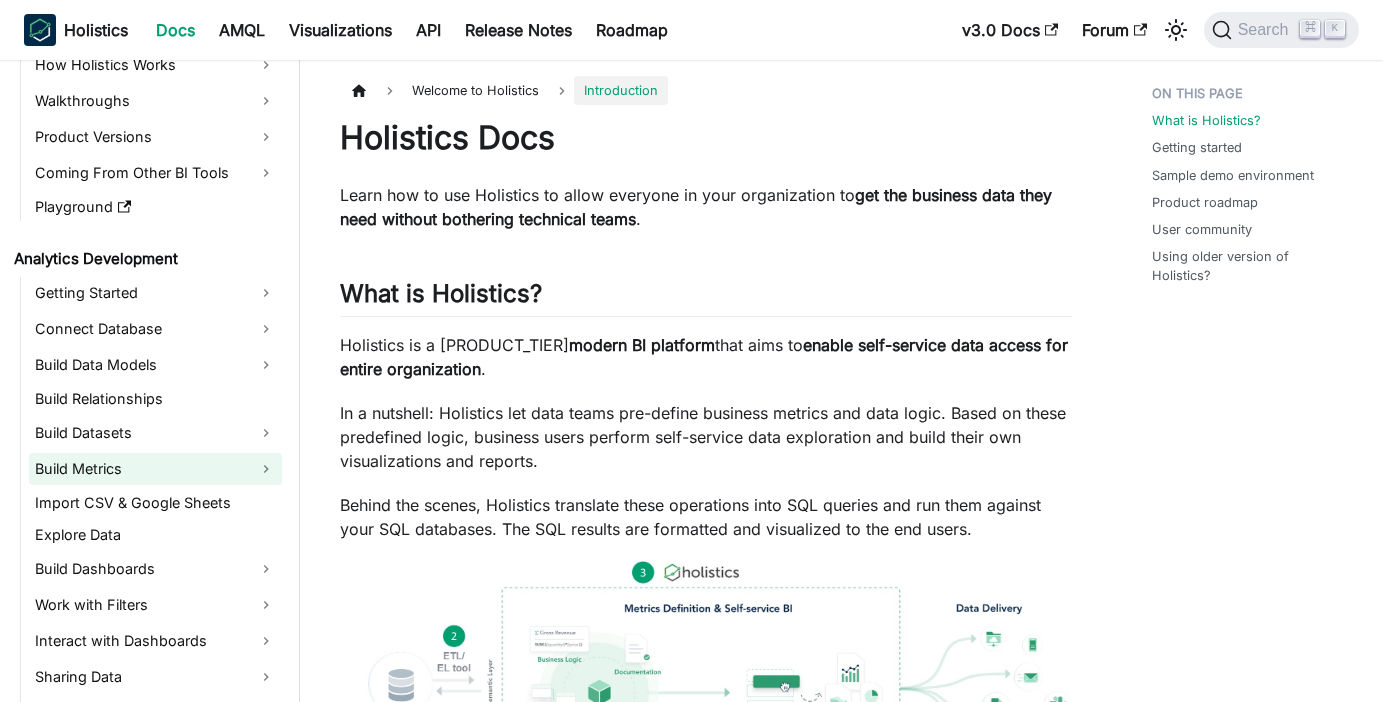 click on "Build Metrics" at bounding box center [155, 469] 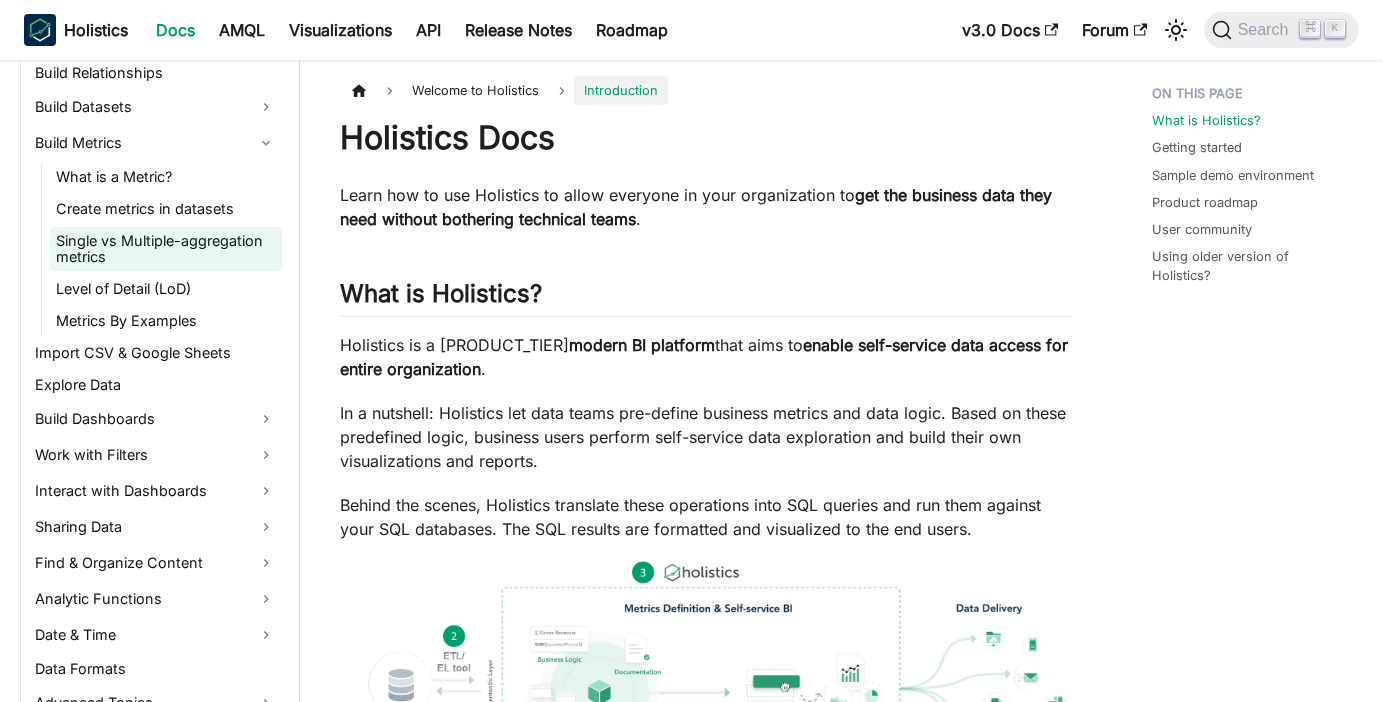 scroll, scrollTop: 466, scrollLeft: 0, axis: vertical 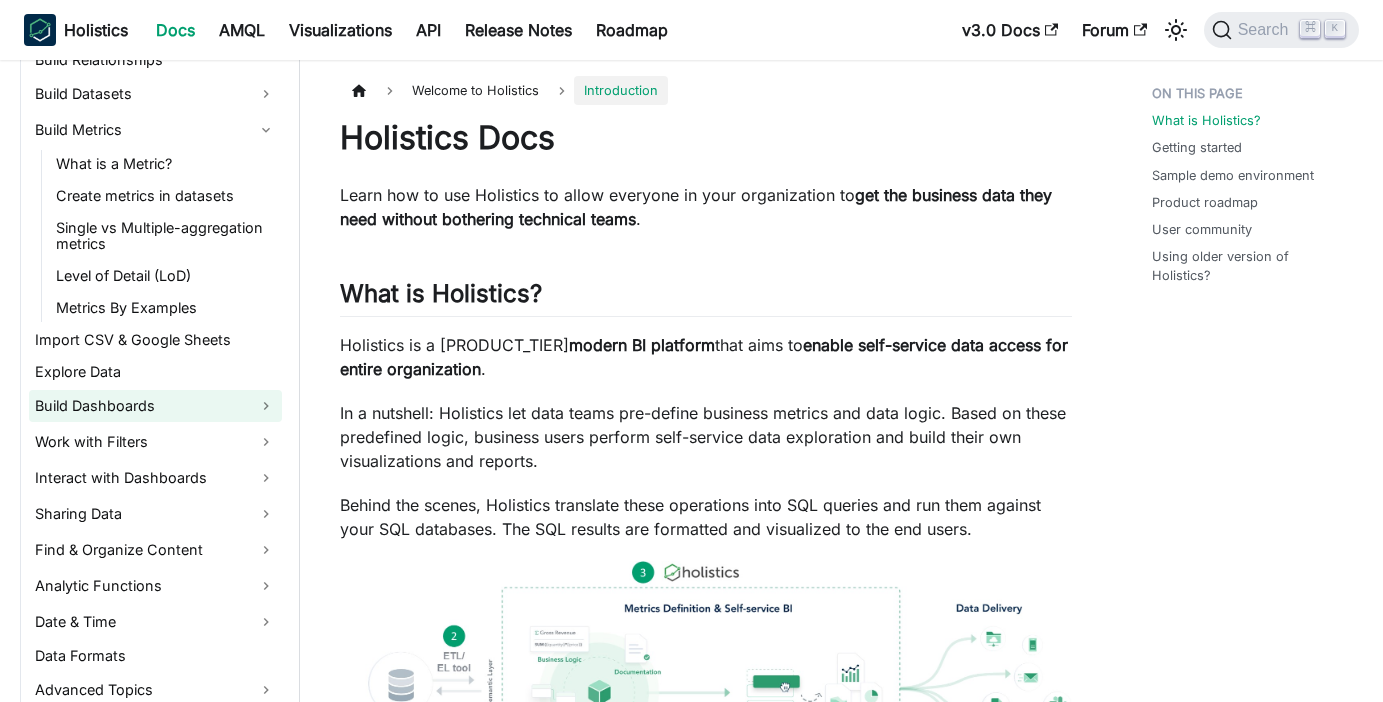 click on "Build Dashboards" at bounding box center (155, 406) 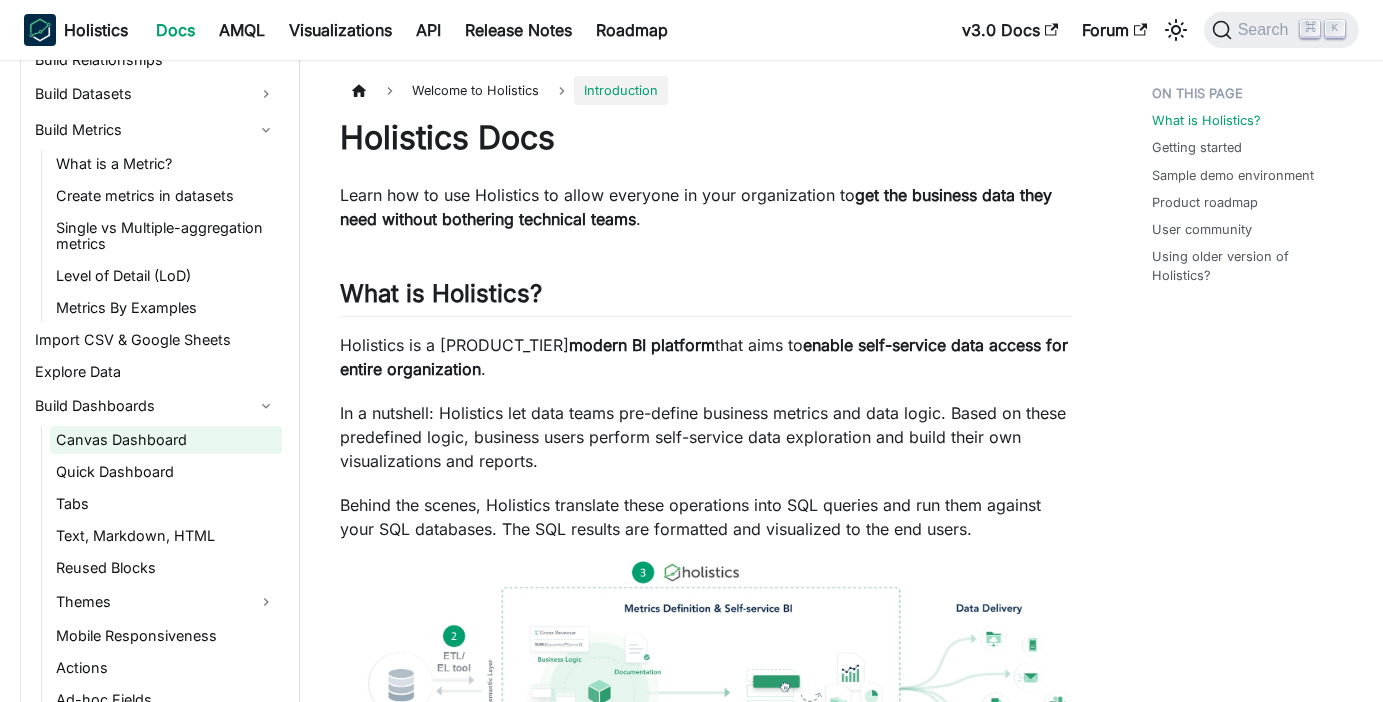 click on "Canvas Dashboard" at bounding box center (166, 440) 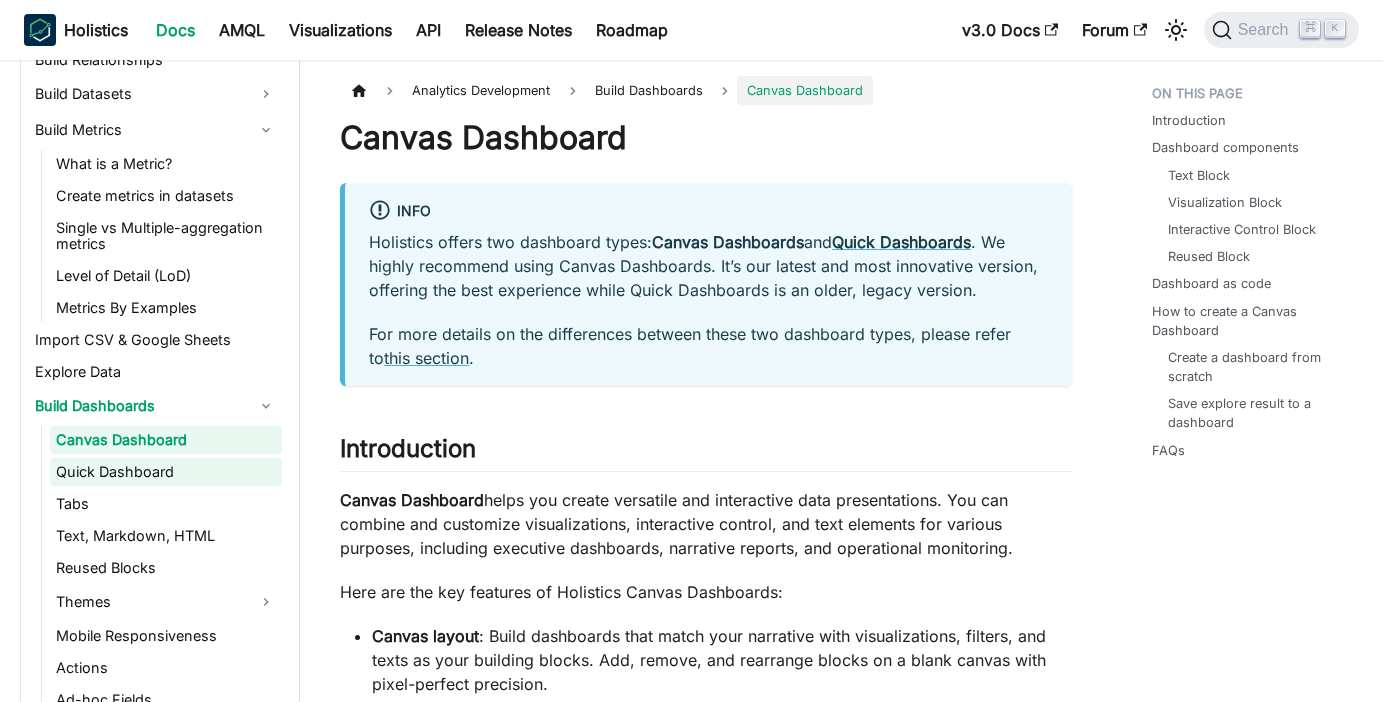 click on "Quick Dashboard" at bounding box center [166, 472] 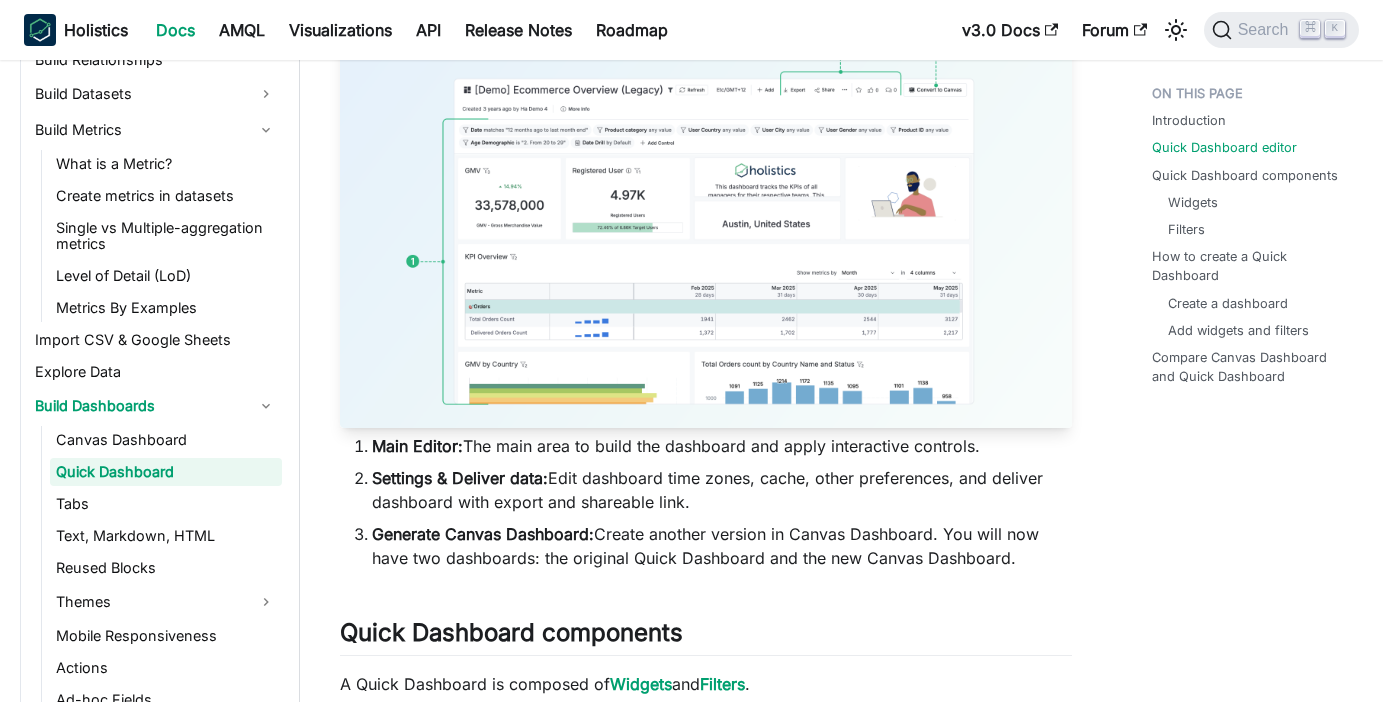 scroll, scrollTop: 724, scrollLeft: 0, axis: vertical 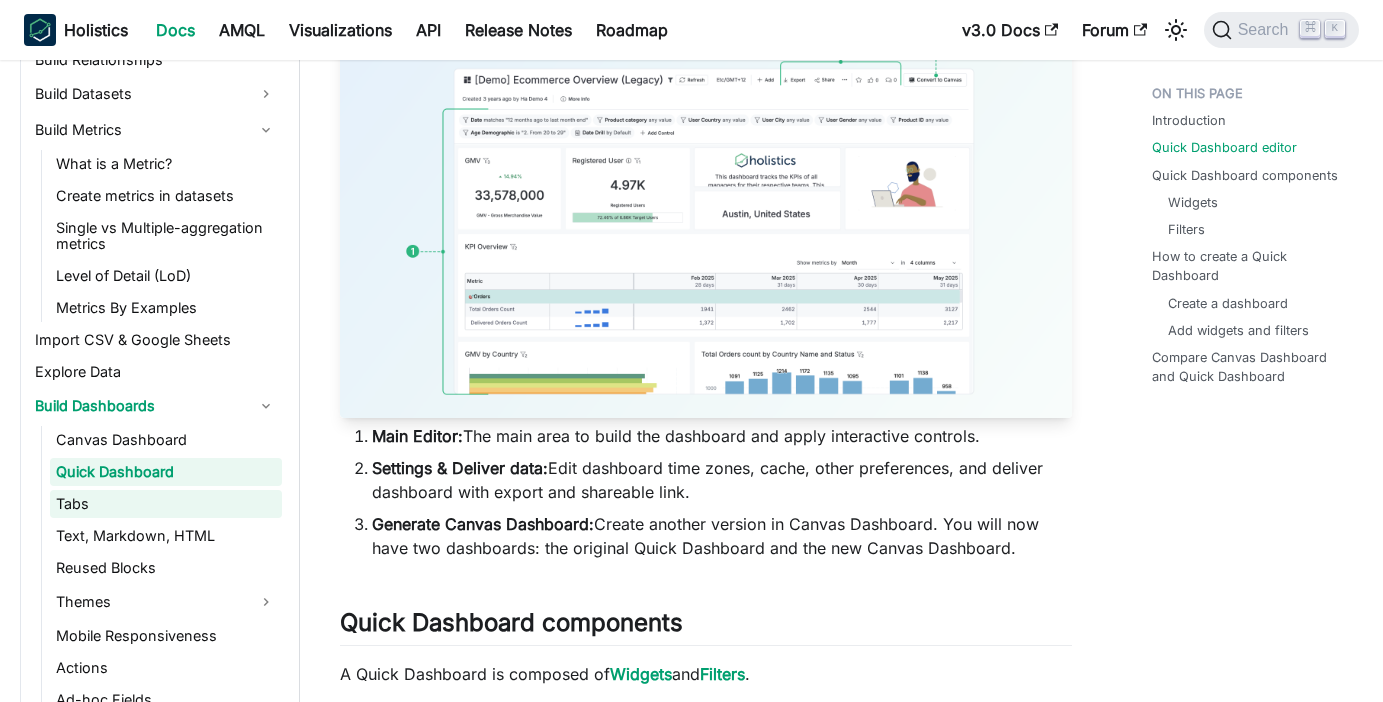 click on "Tabs" at bounding box center (166, 504) 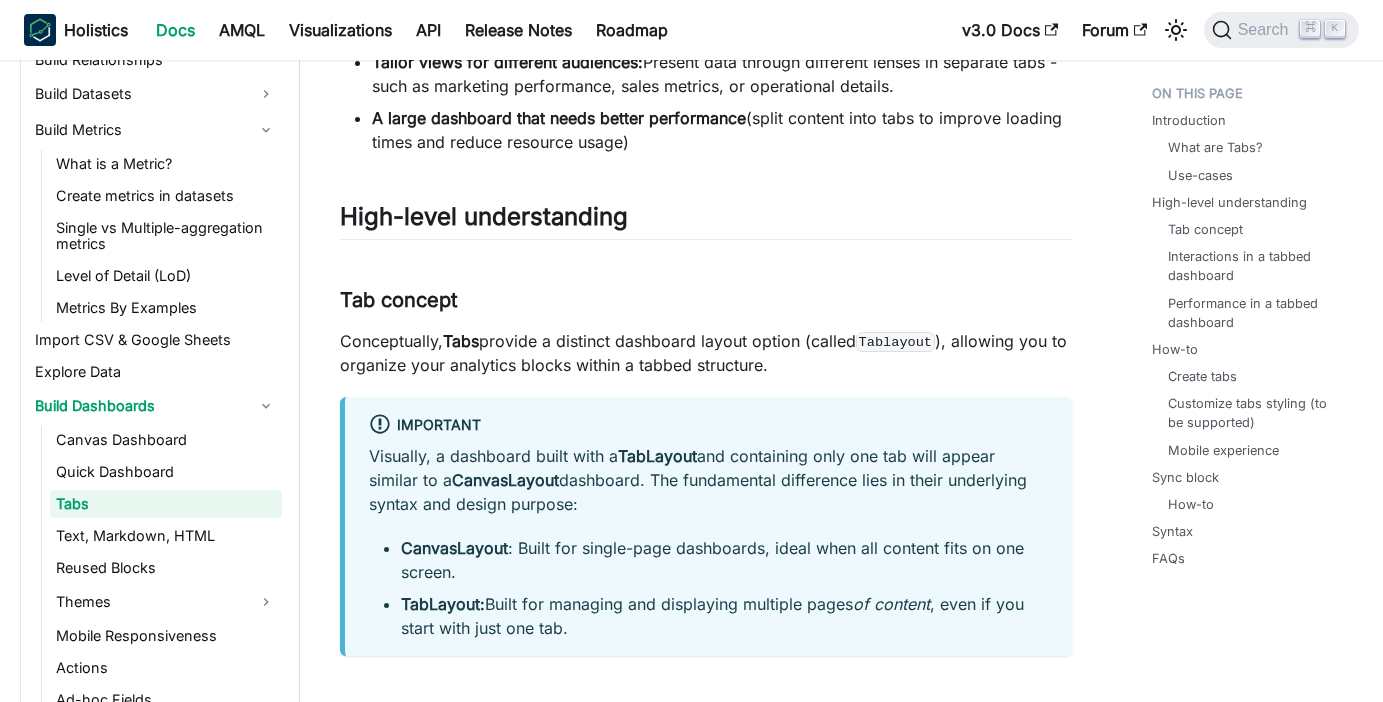 scroll, scrollTop: 0, scrollLeft: 0, axis: both 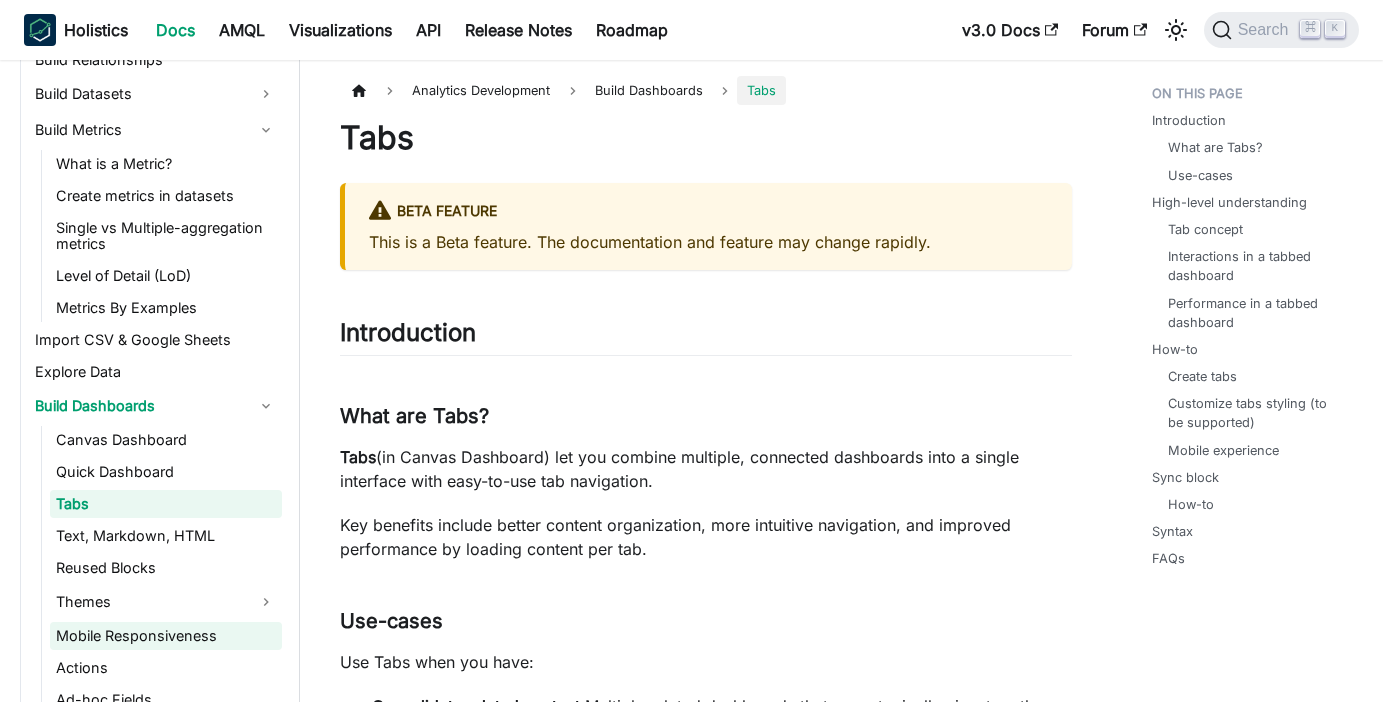 click on "Mobile Responsiveness" at bounding box center (166, 636) 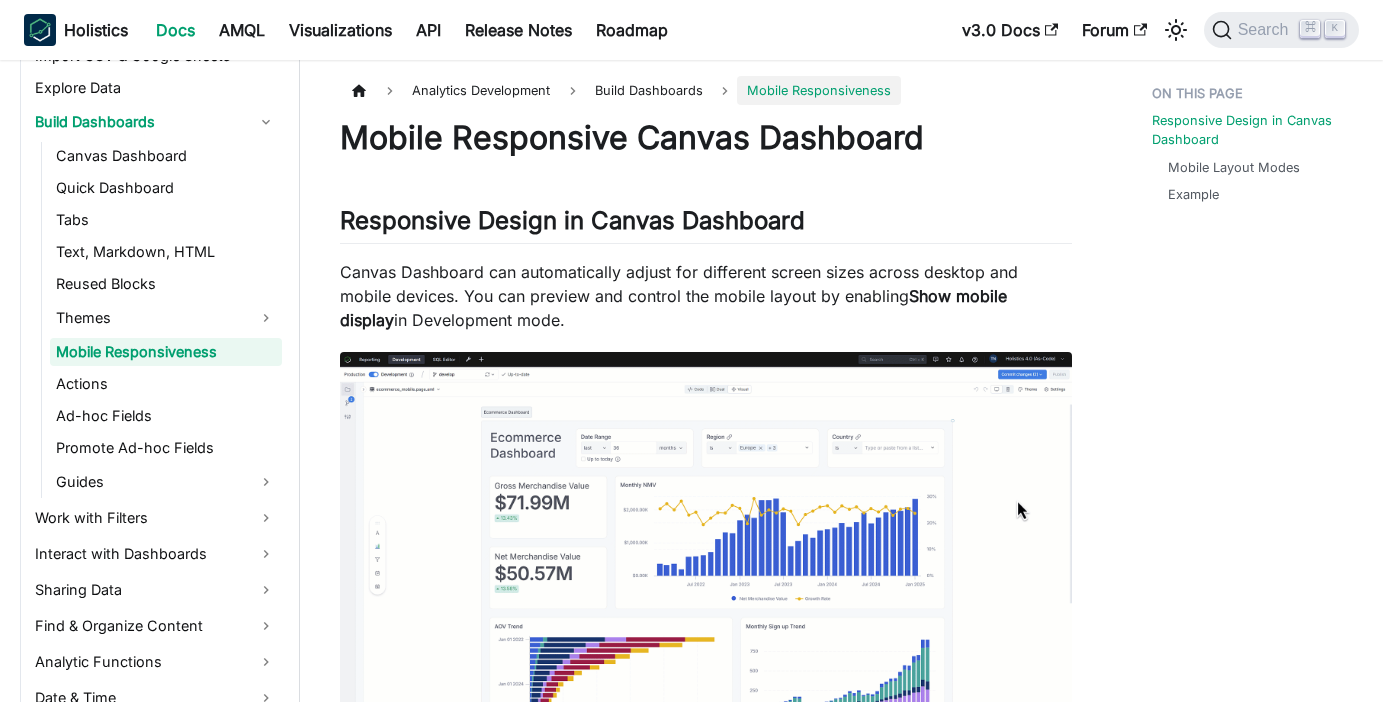 scroll, scrollTop: 763, scrollLeft: 0, axis: vertical 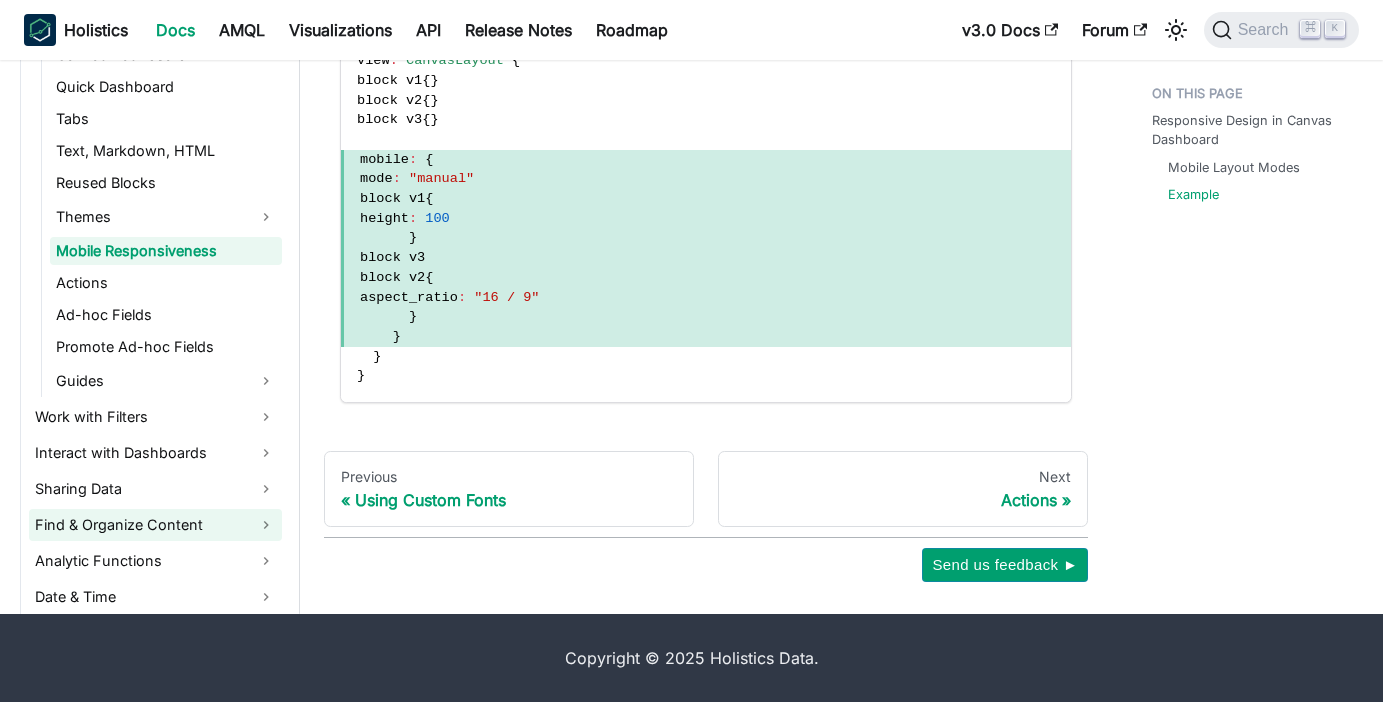click on "Find & Organize Content" at bounding box center [155, 525] 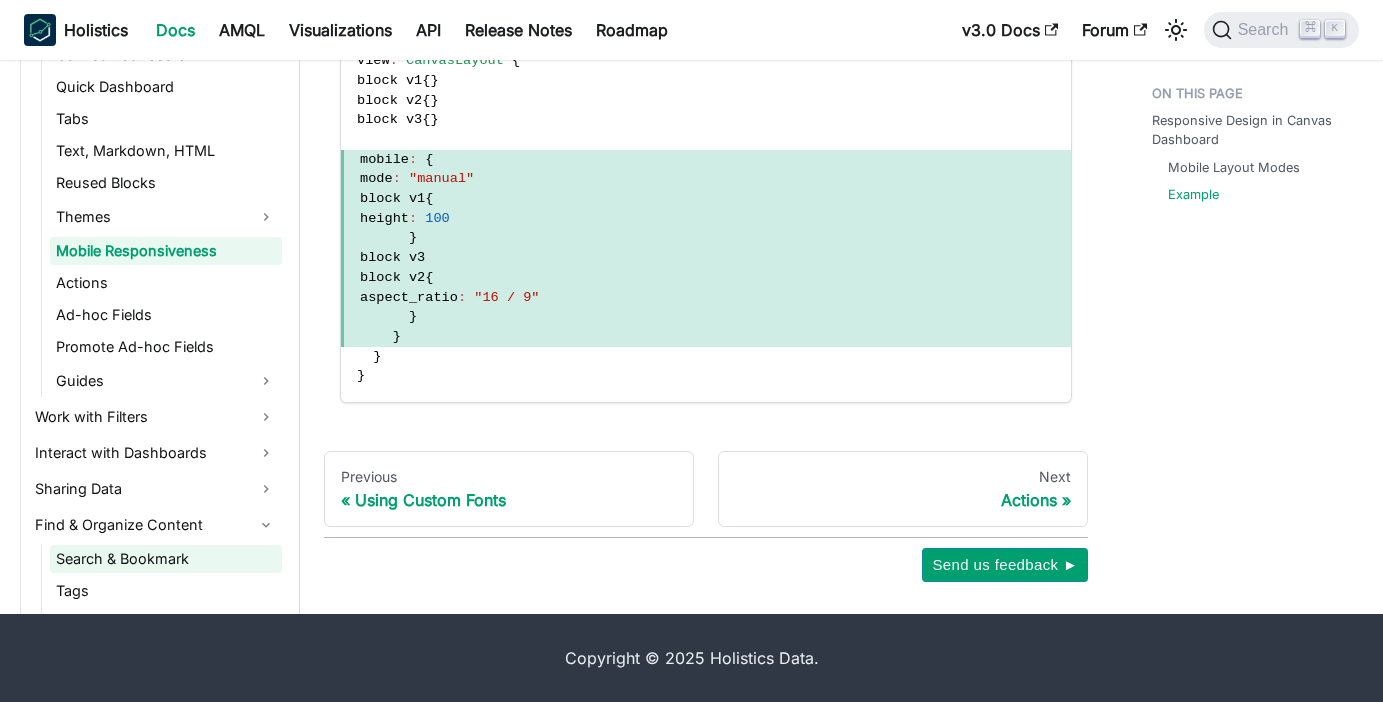 click on "Search & Bookmark" at bounding box center (166, 559) 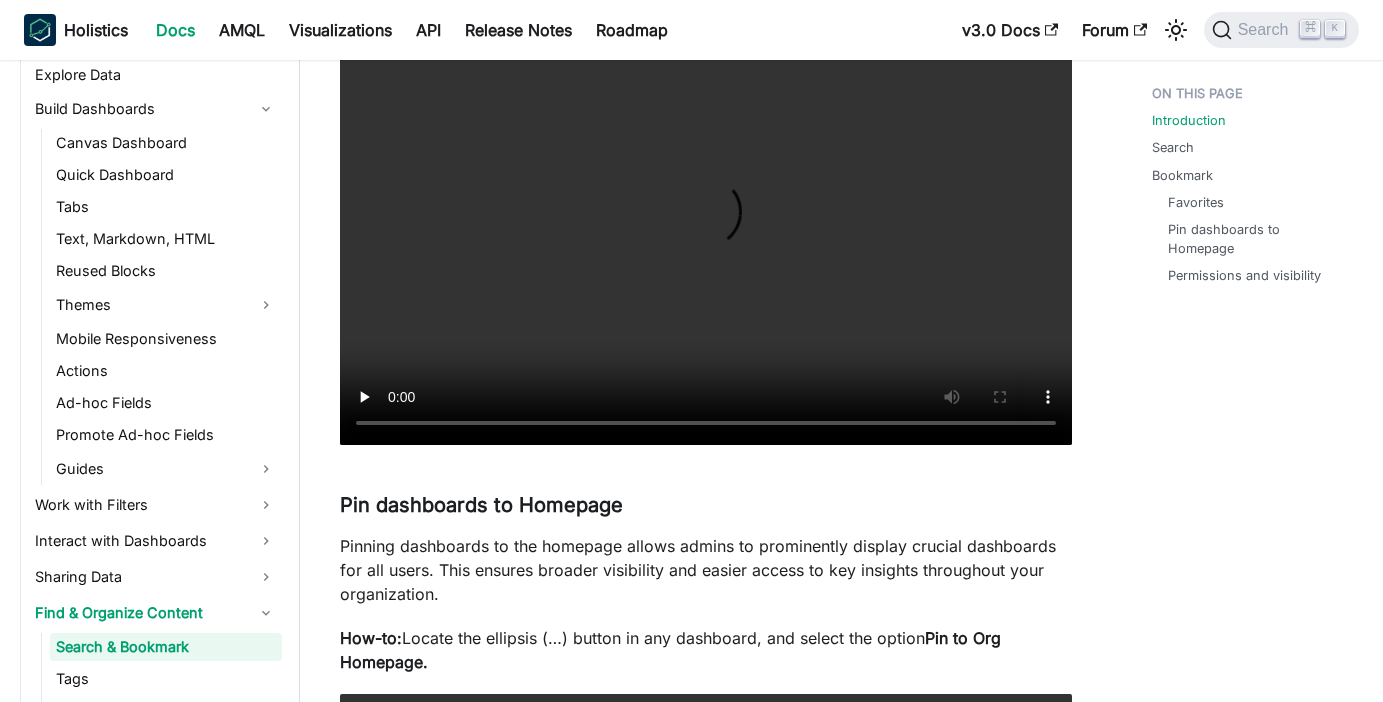 scroll, scrollTop: 0, scrollLeft: 0, axis: both 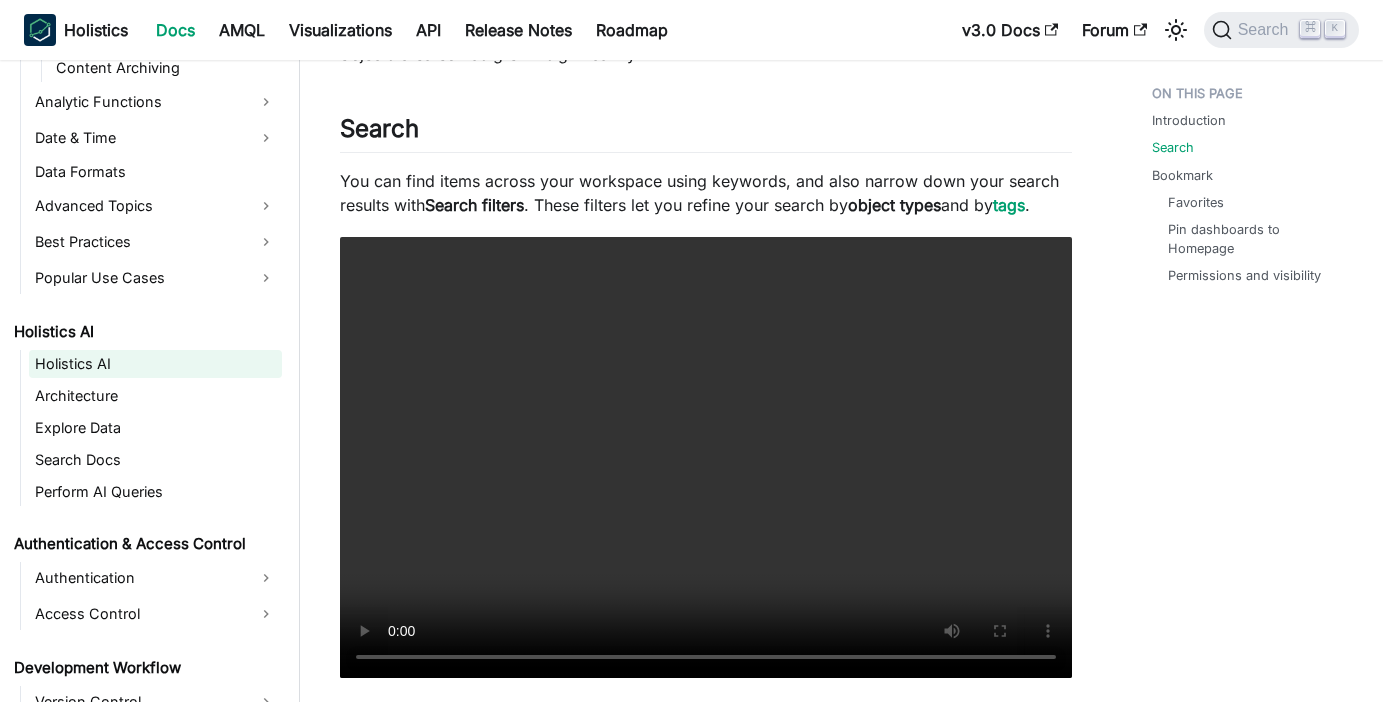 click on "Holistics AI" at bounding box center [155, 364] 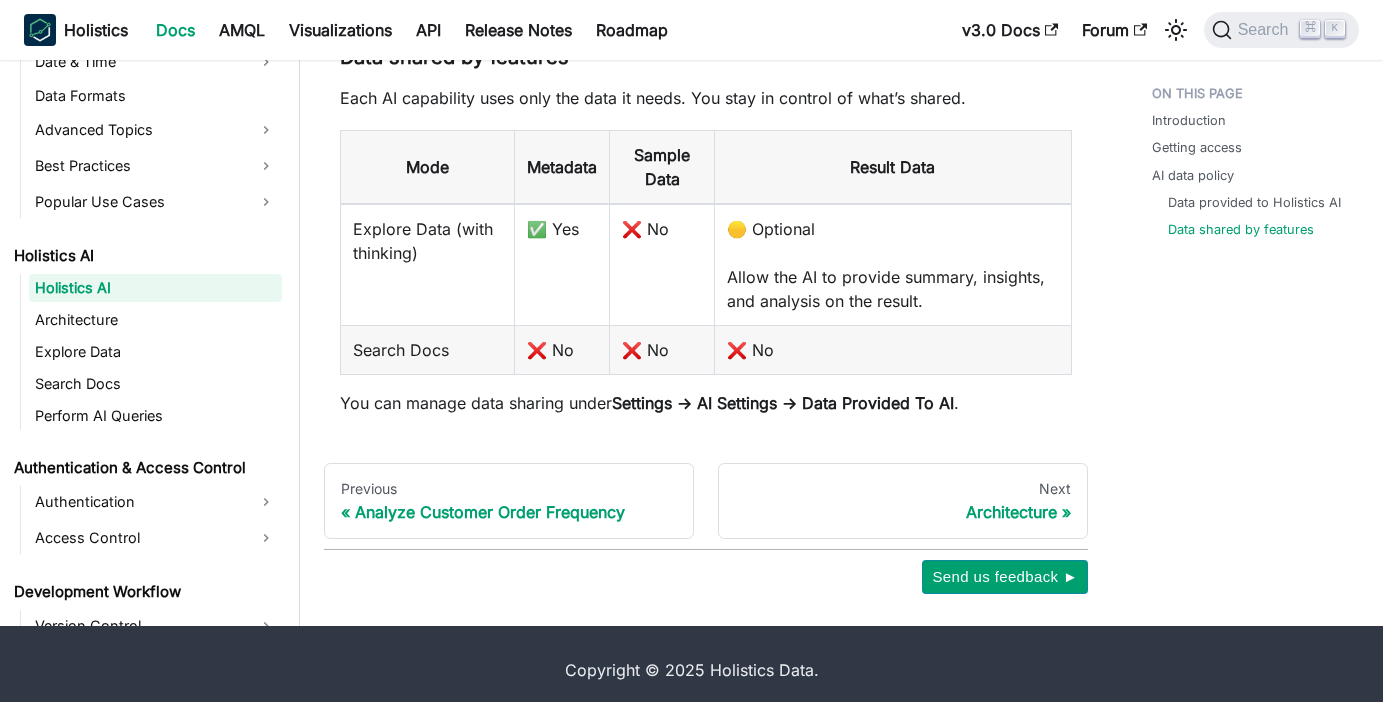 scroll, scrollTop: 1776, scrollLeft: 0, axis: vertical 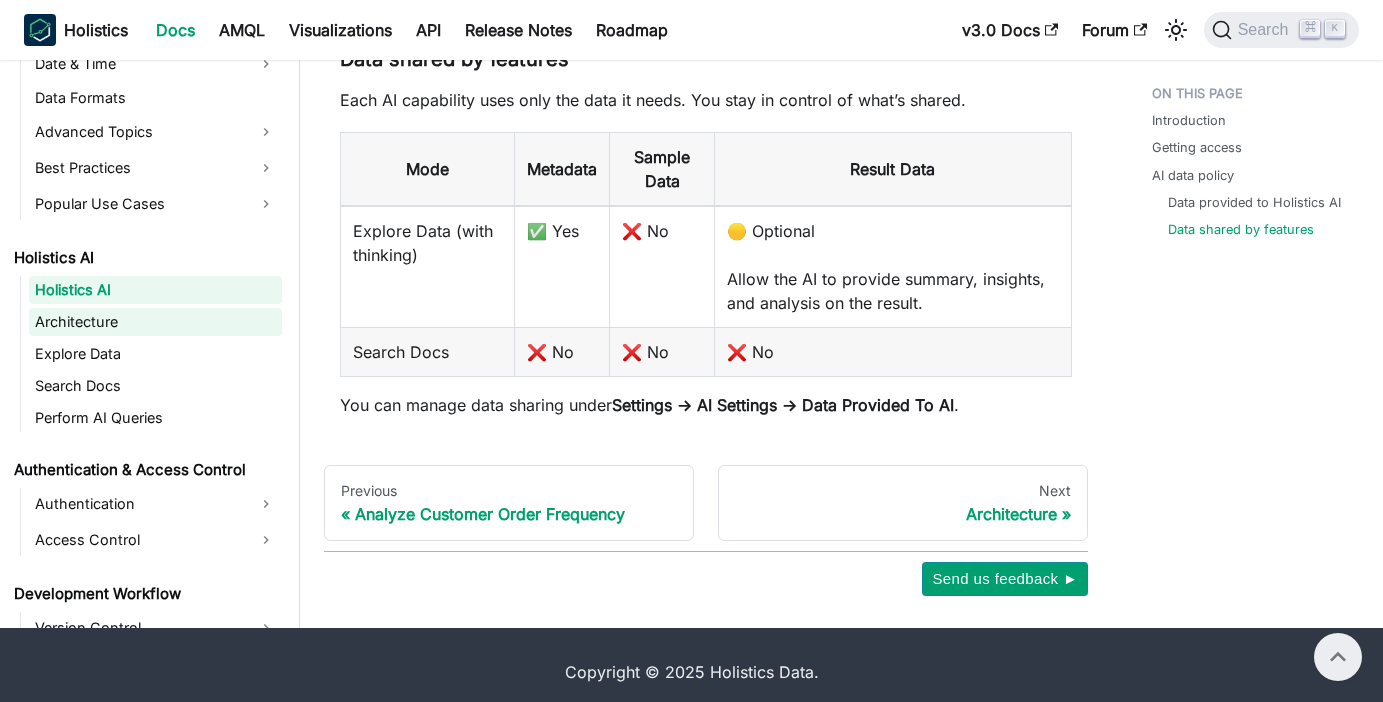 click on "Architecture" at bounding box center (155, 322) 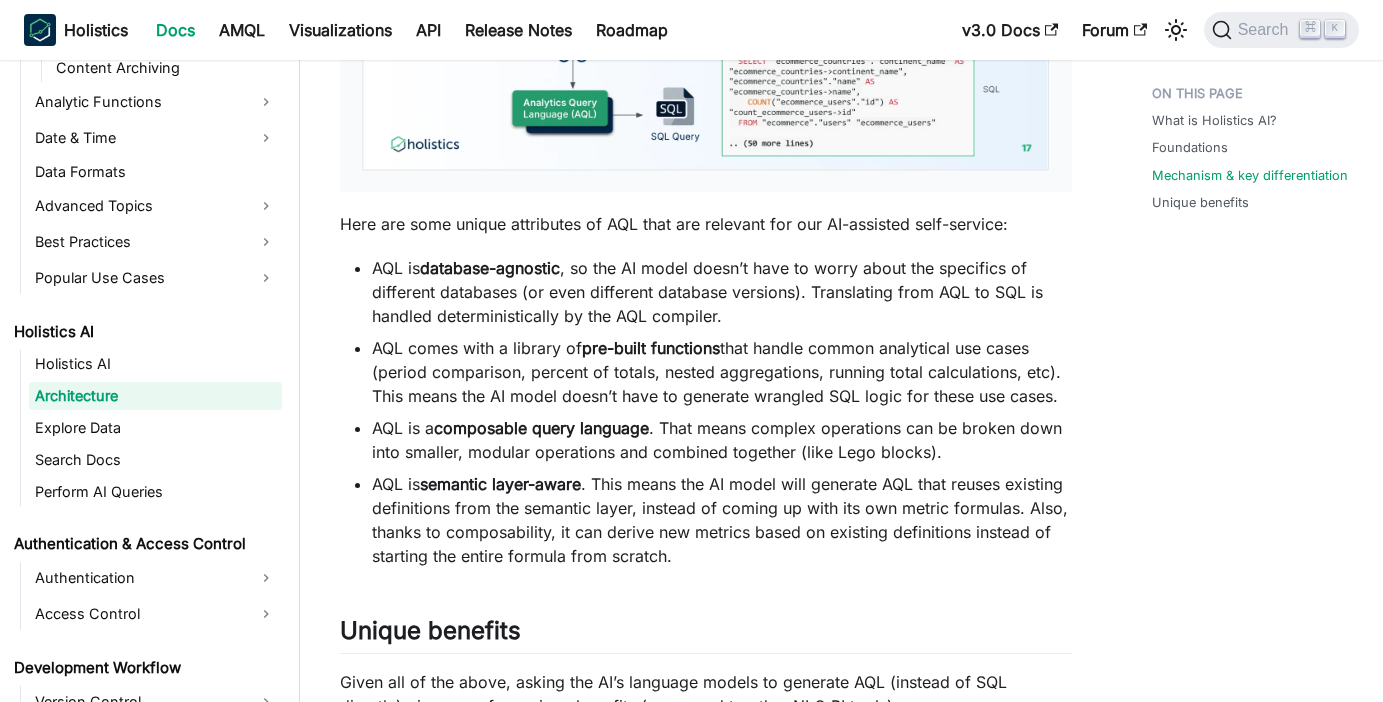 scroll, scrollTop: 2256, scrollLeft: 0, axis: vertical 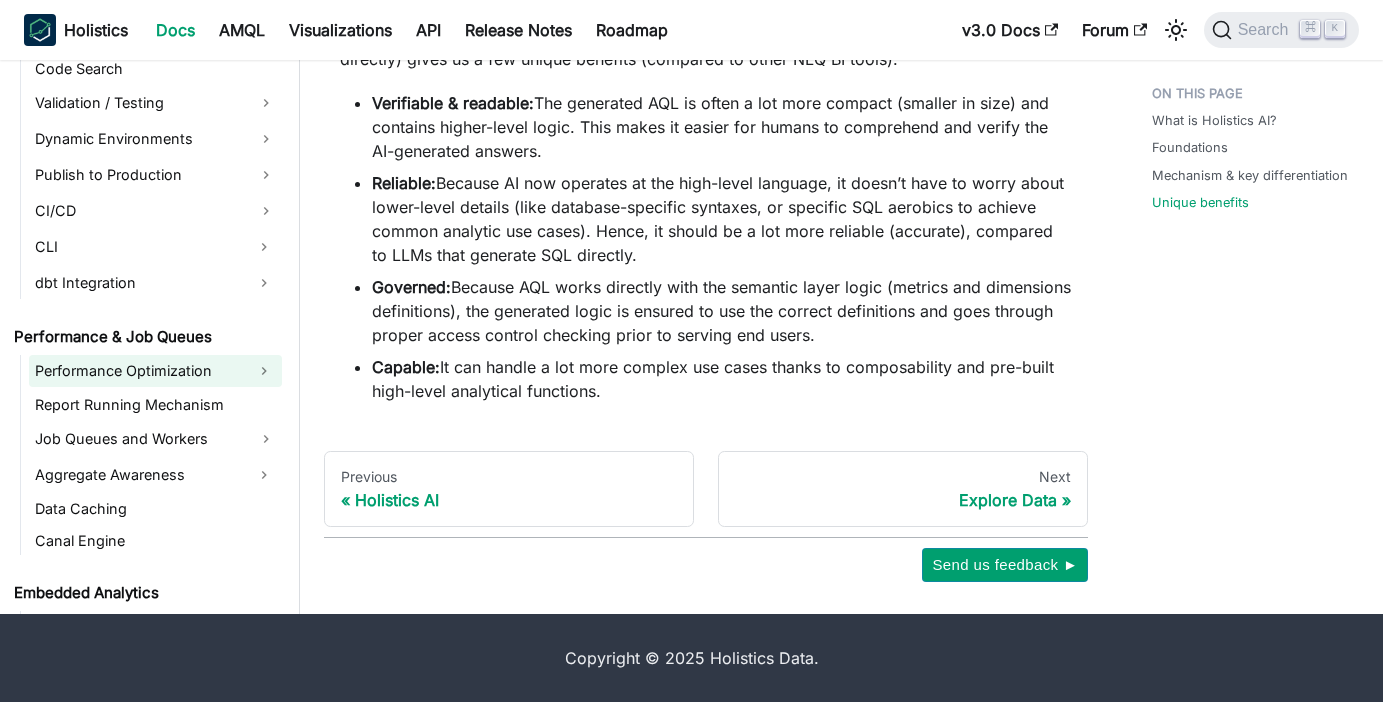 click on "Performance Optimization" at bounding box center [137, 371] 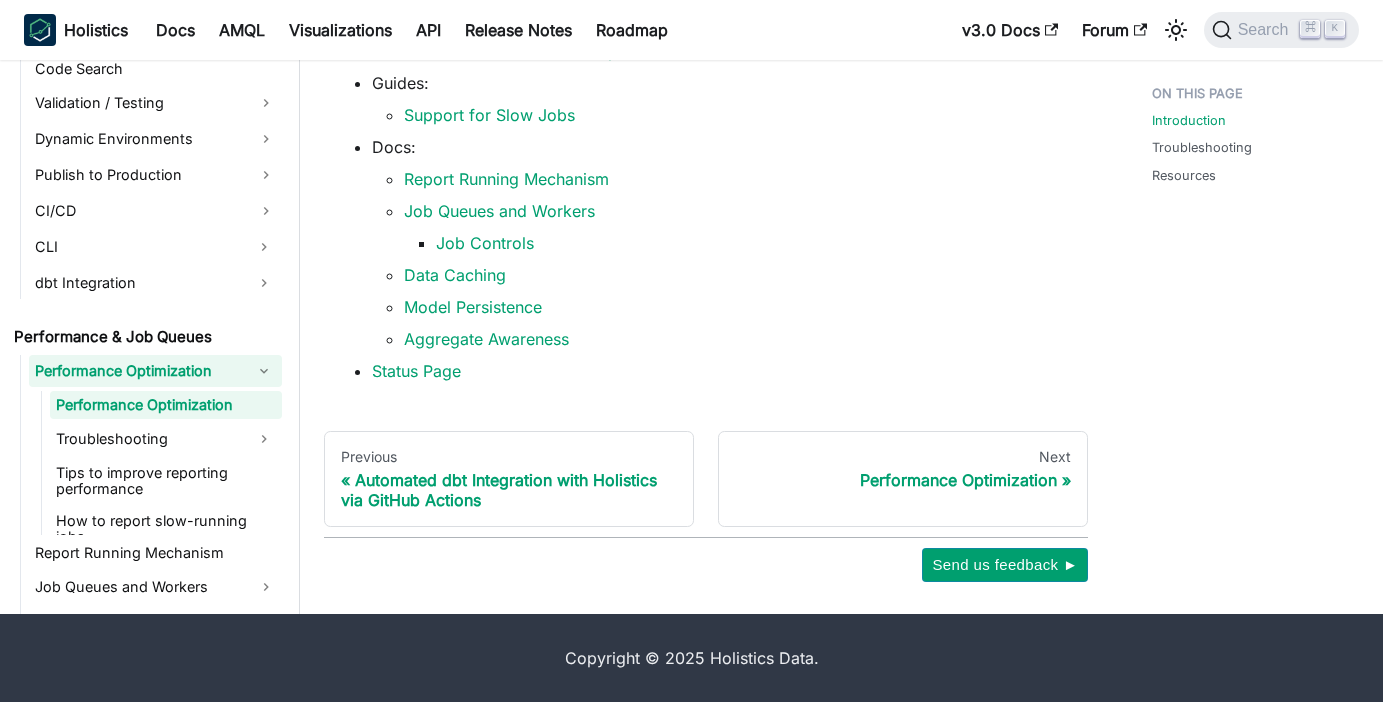 scroll, scrollTop: 0, scrollLeft: 0, axis: both 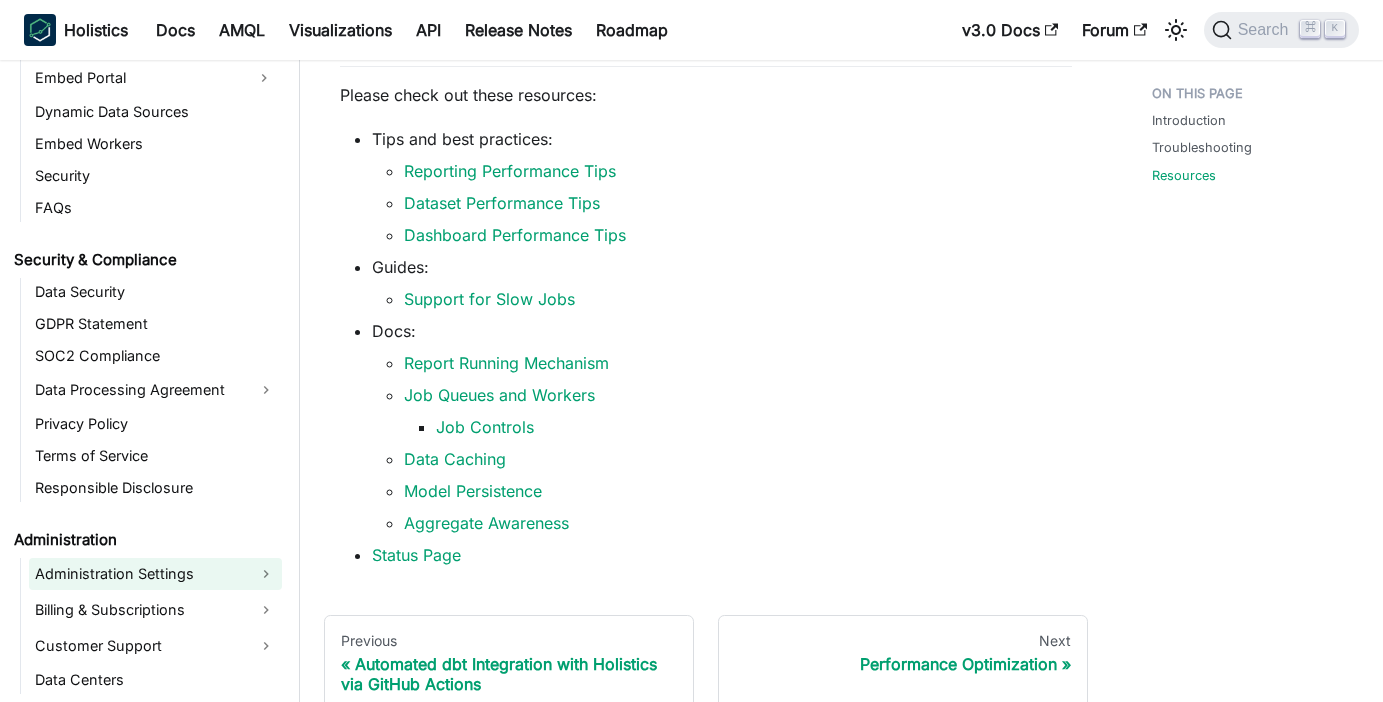 click on "Administration Settings" at bounding box center (155, 574) 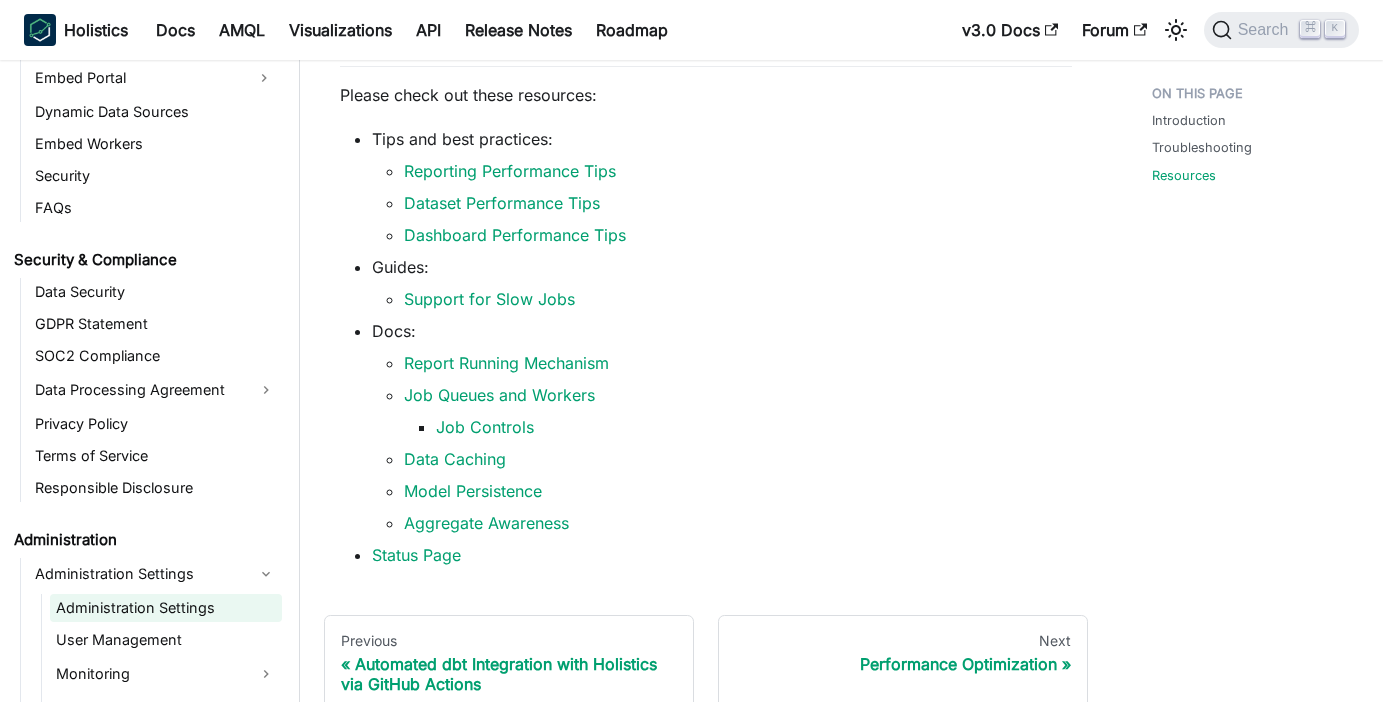click on "Administration Settings" at bounding box center (166, 608) 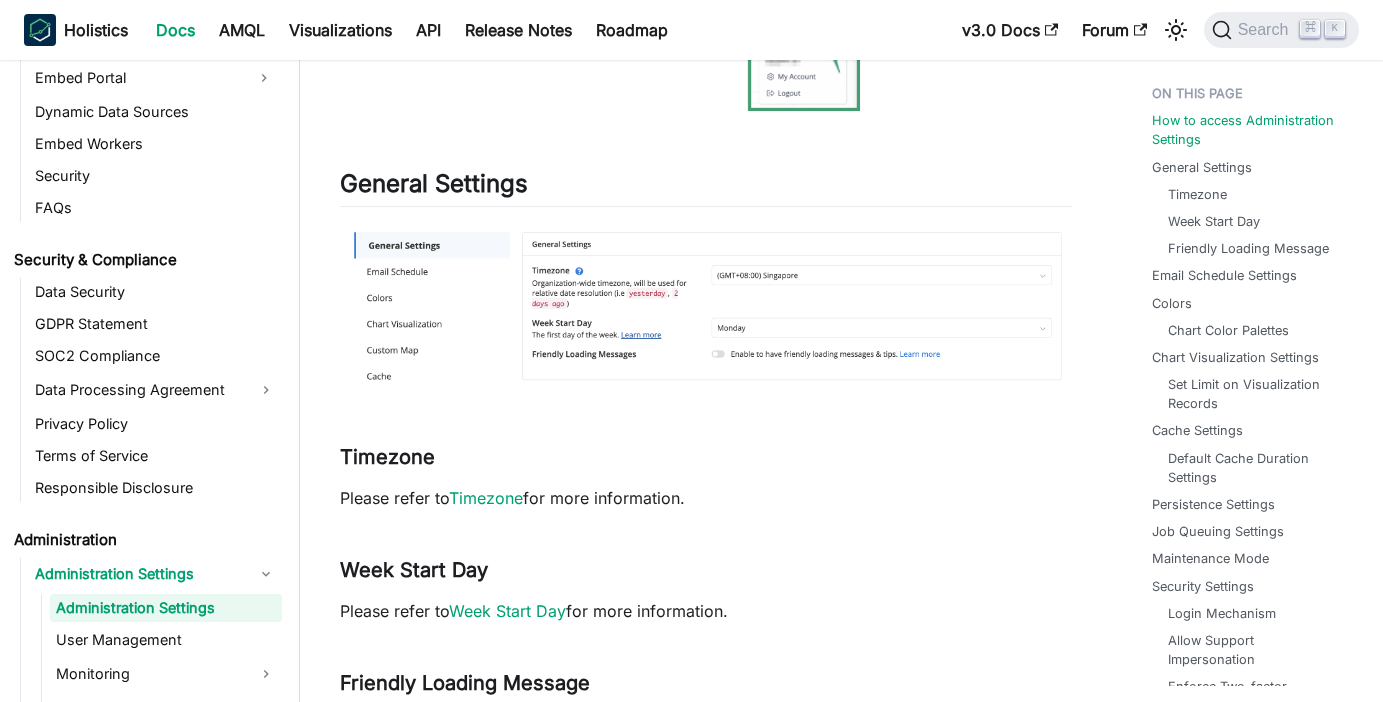 scroll, scrollTop: 0, scrollLeft: 0, axis: both 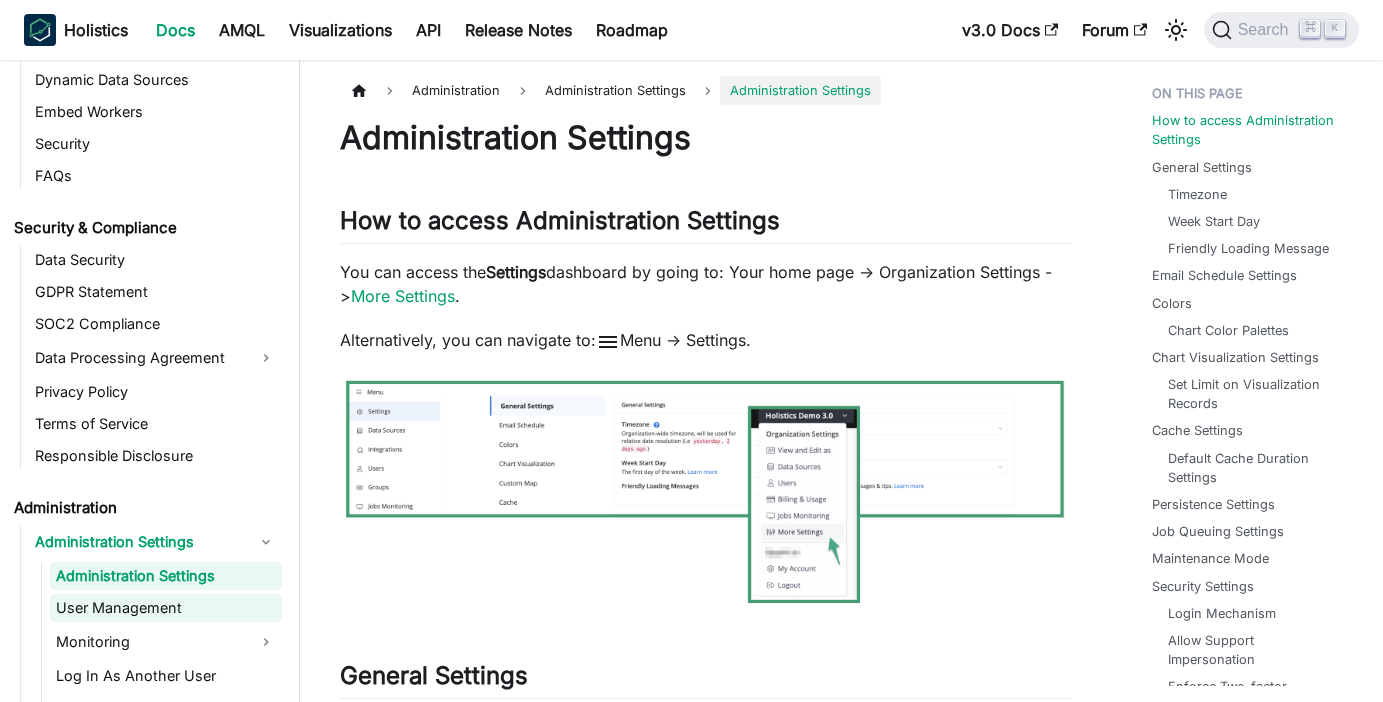 click on "User Management" at bounding box center (166, 608) 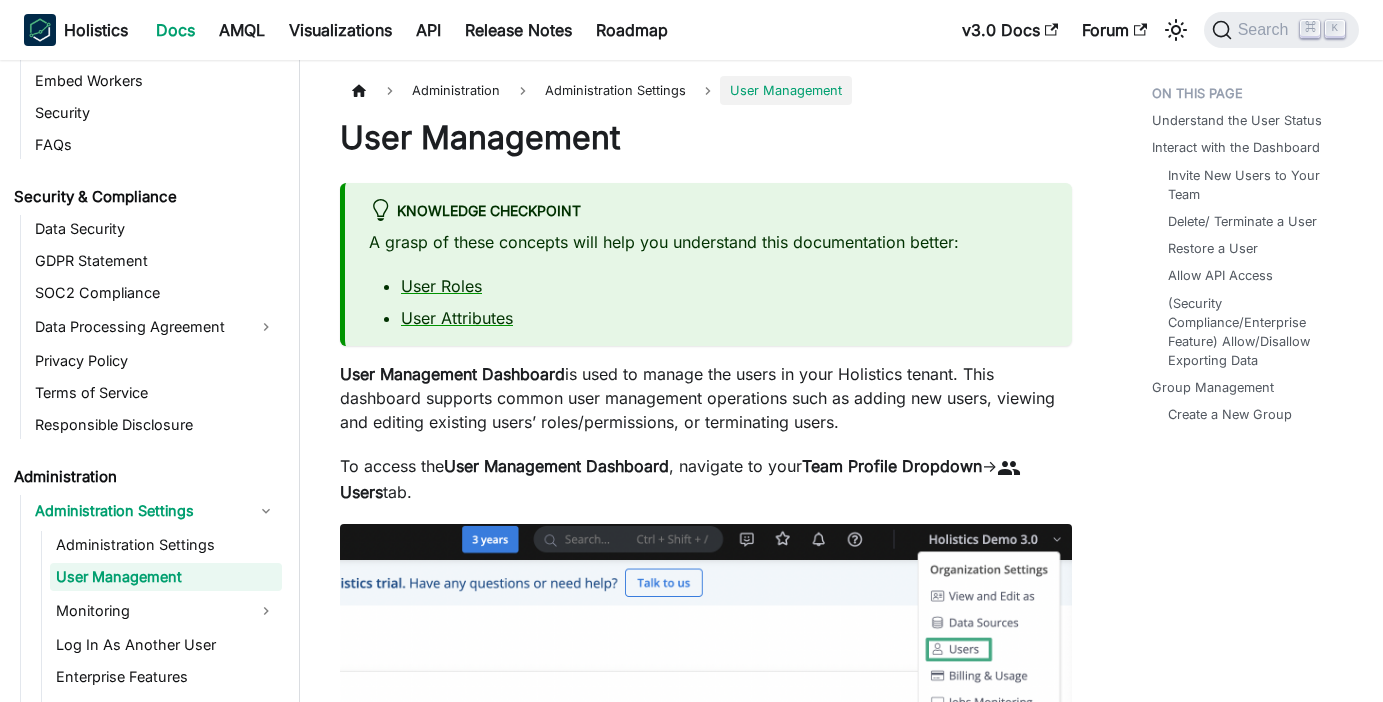 scroll, scrollTop: 2950, scrollLeft: 0, axis: vertical 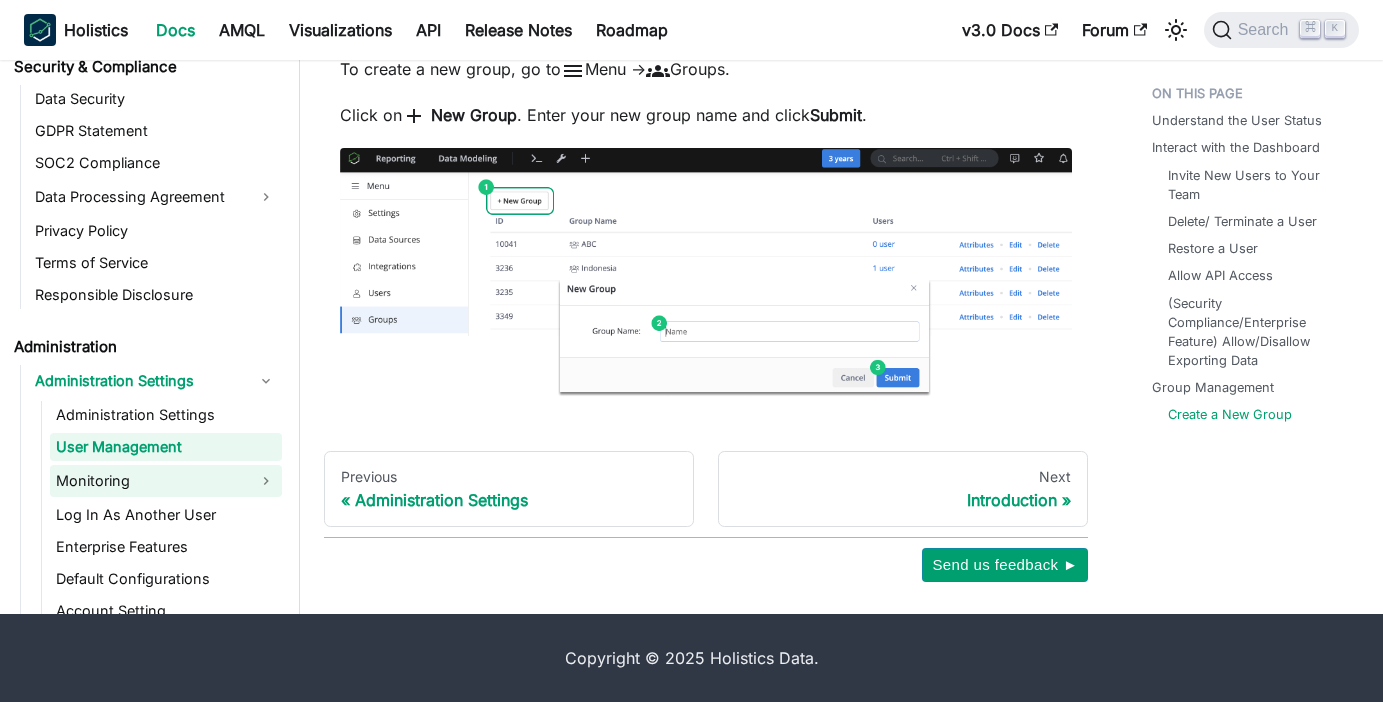 click on "Monitoring" at bounding box center [166, 481] 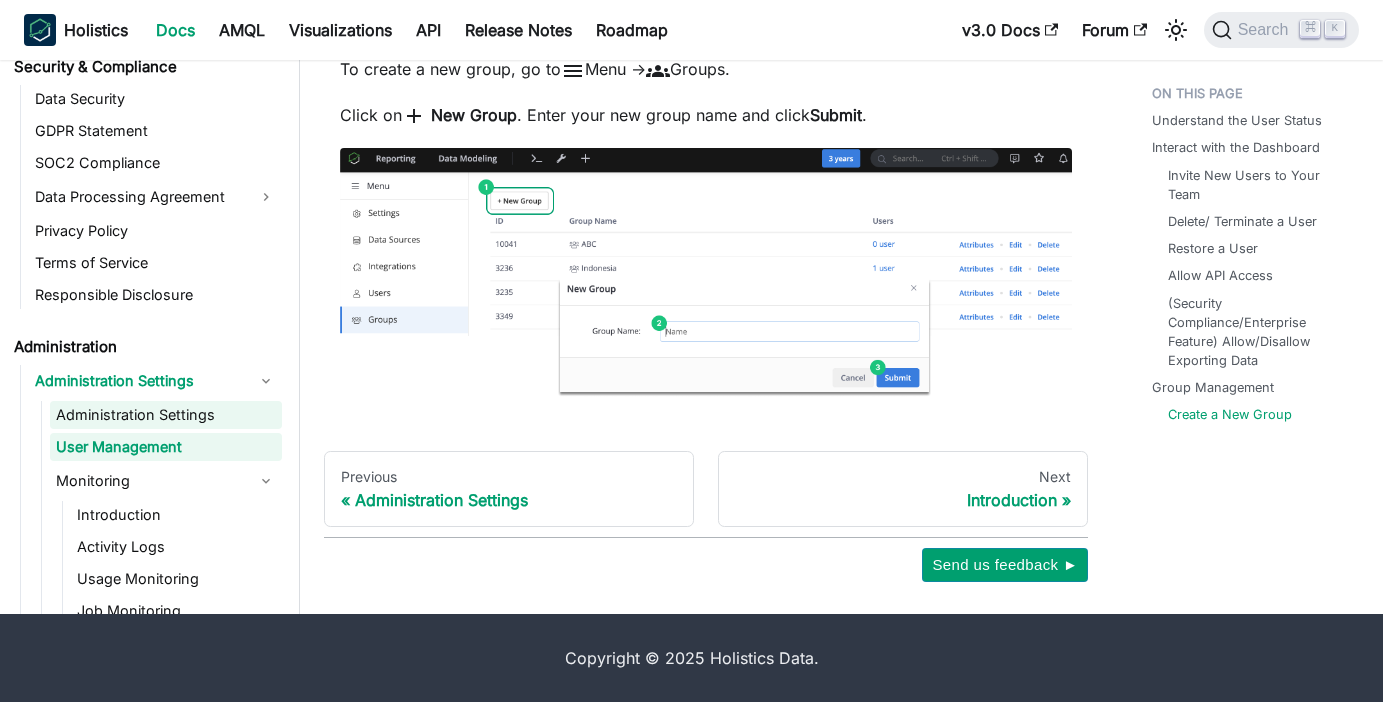 click on "Administration Settings" at bounding box center (166, 415) 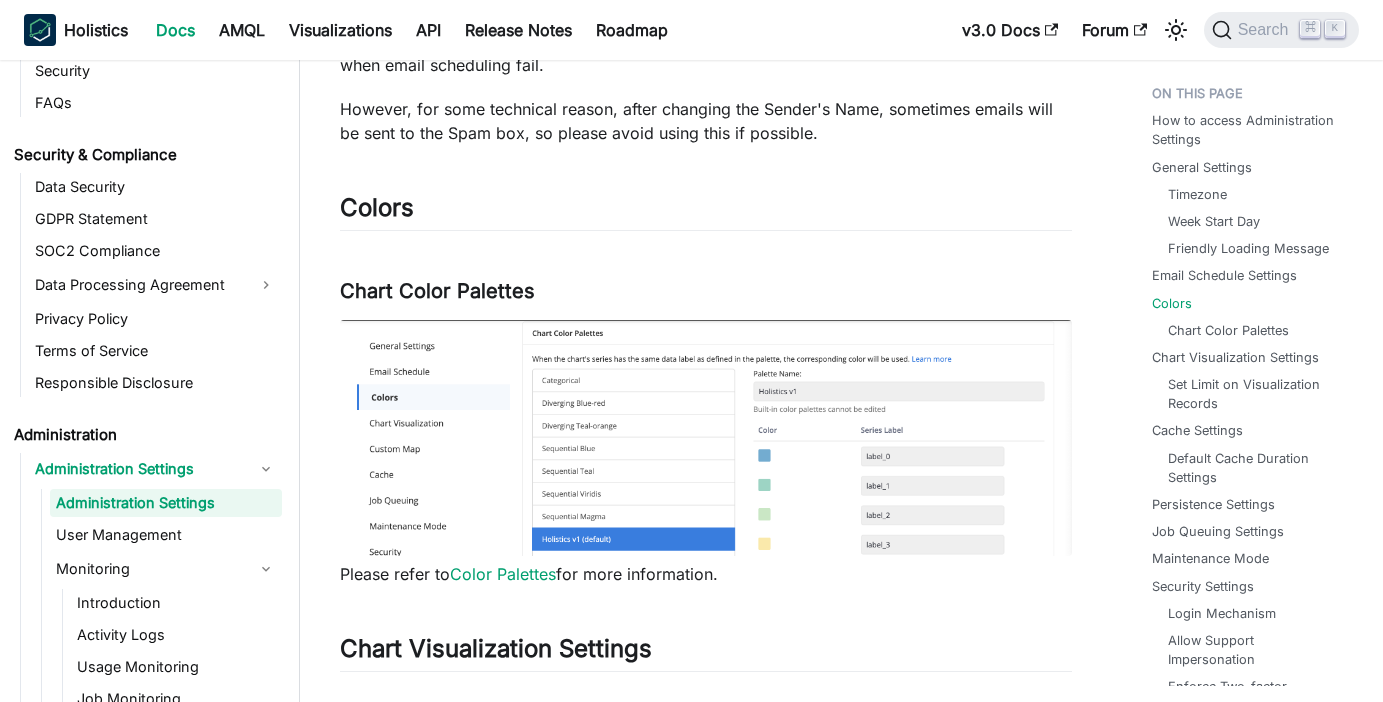 scroll, scrollTop: 2247, scrollLeft: 0, axis: vertical 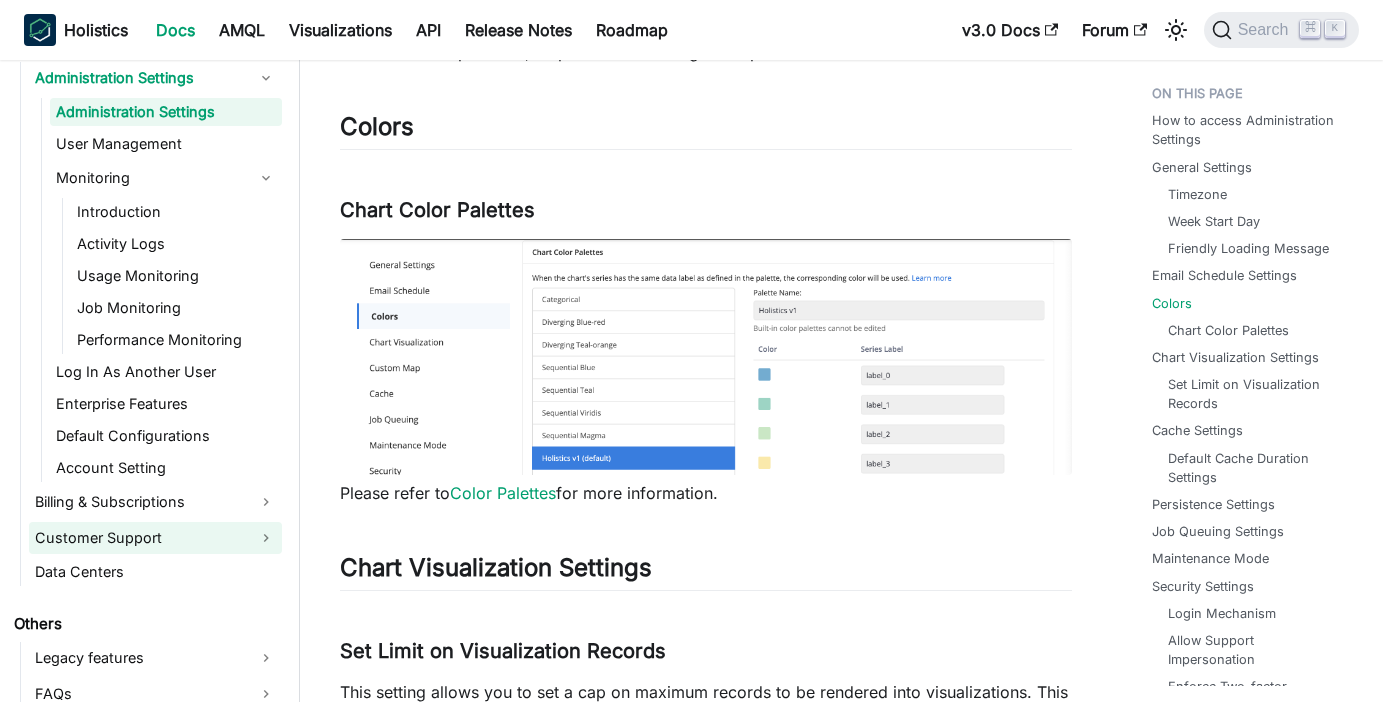 click on "Customer Support" at bounding box center [155, 538] 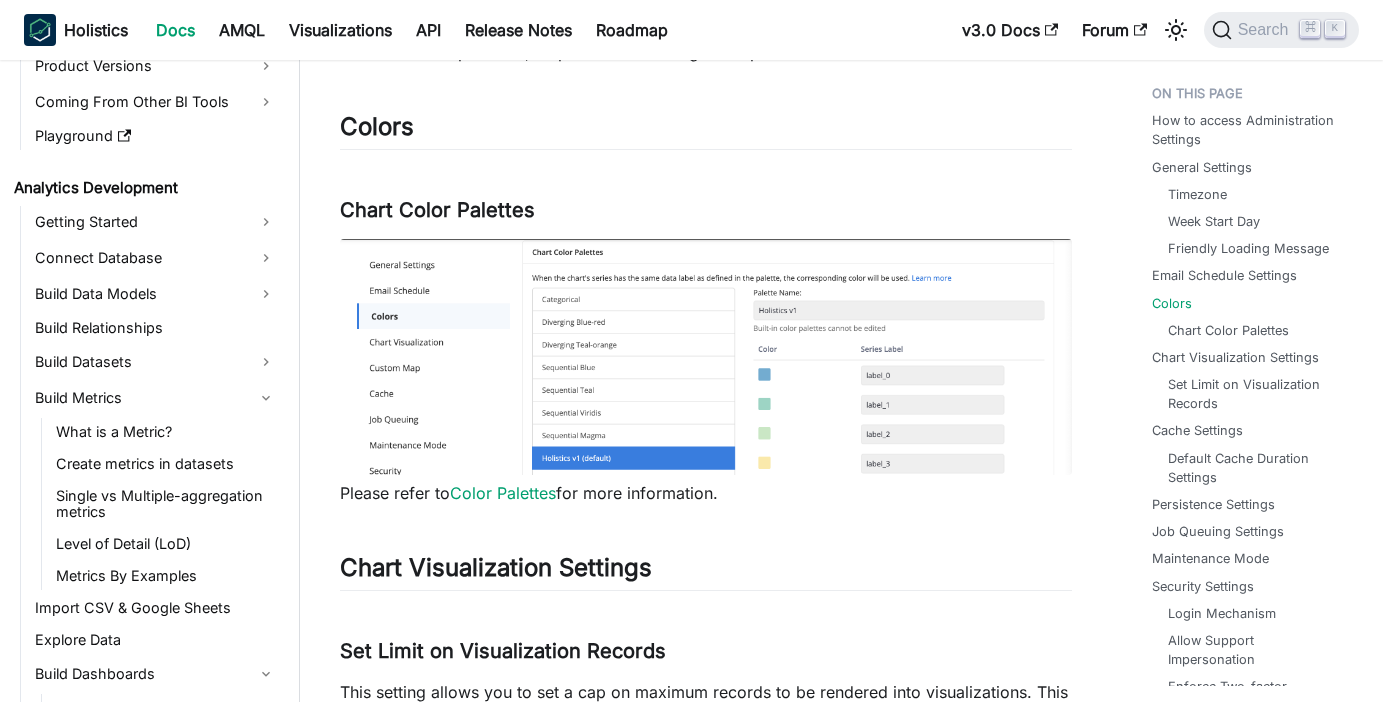 scroll, scrollTop: 0, scrollLeft: 0, axis: both 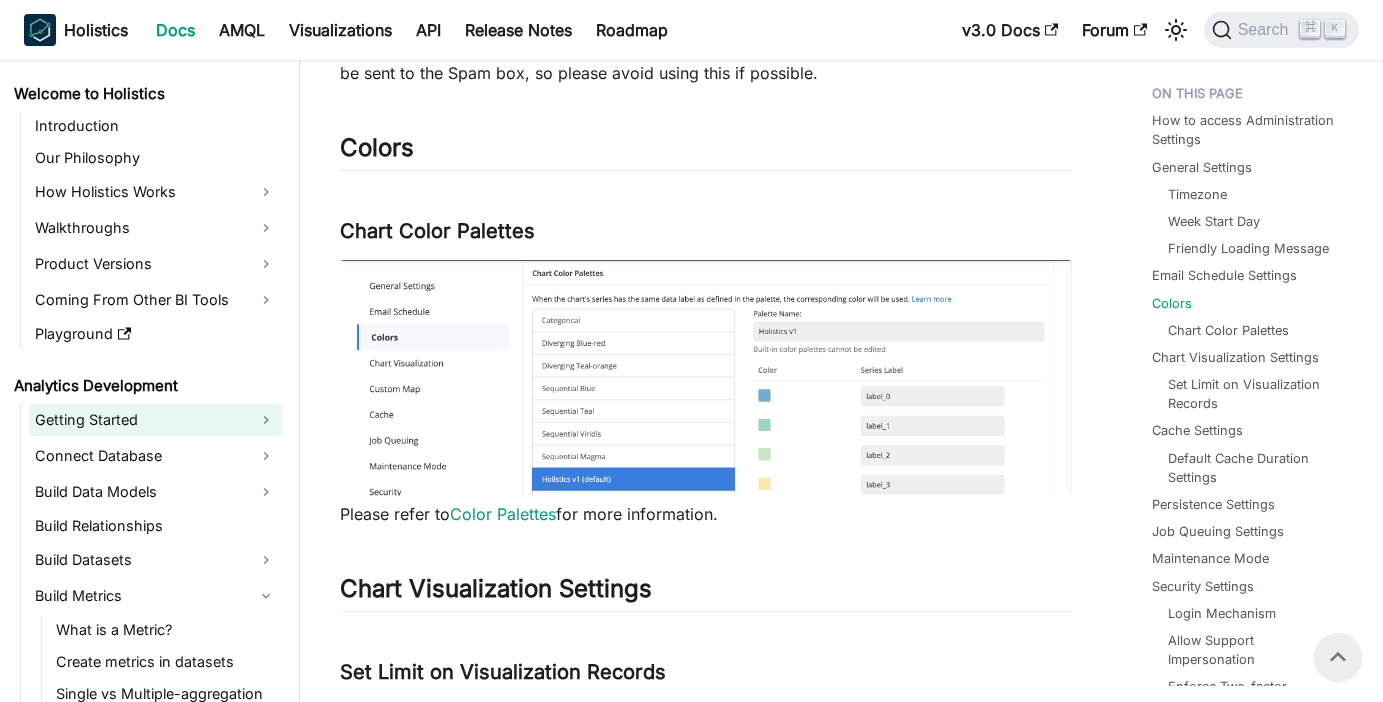 click on "Getting Started" at bounding box center [155, 420] 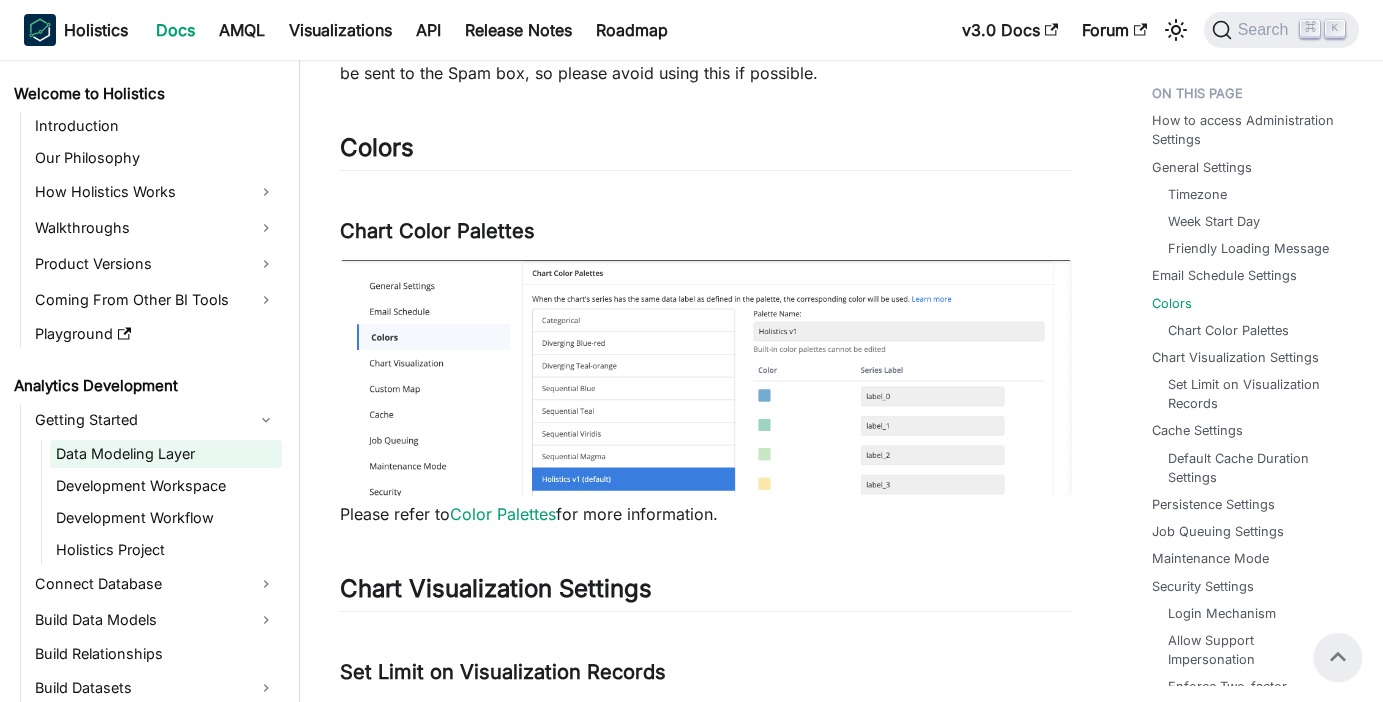 click on "Data Modeling Layer" at bounding box center [166, 454] 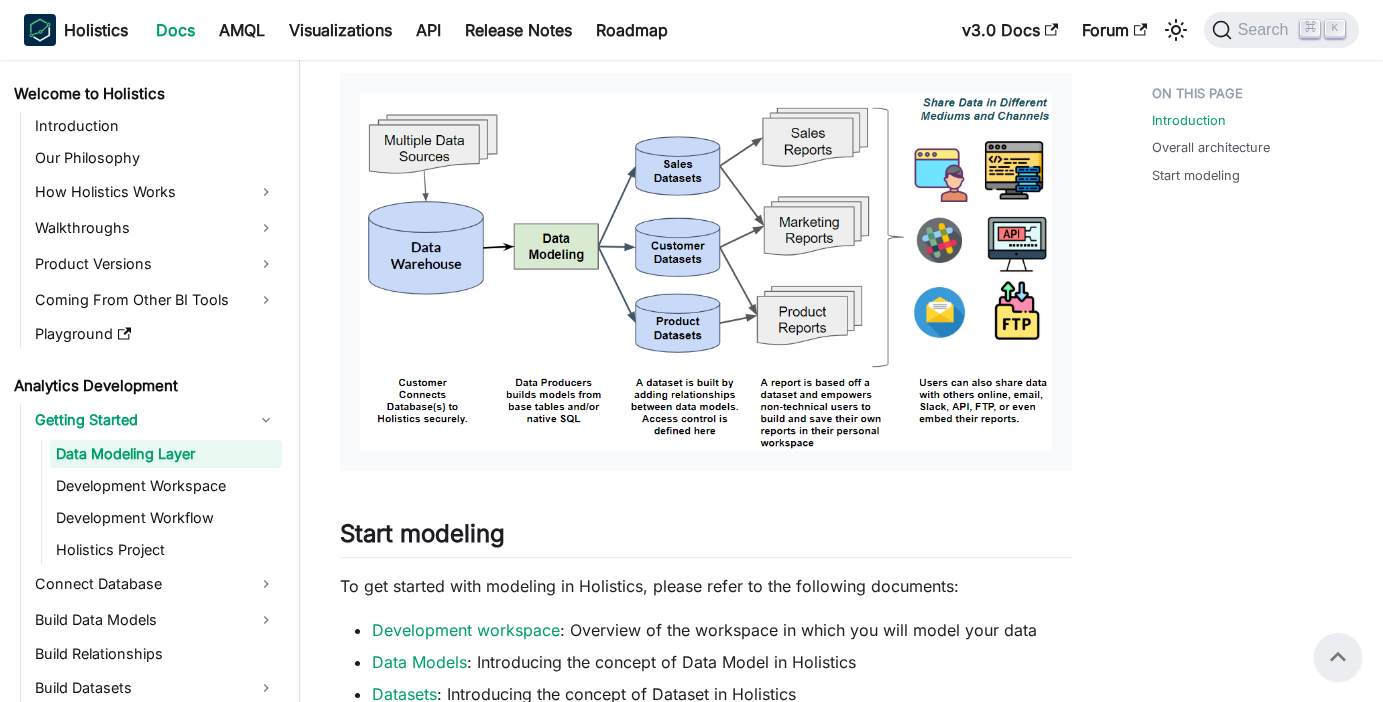 scroll, scrollTop: 1267, scrollLeft: 0, axis: vertical 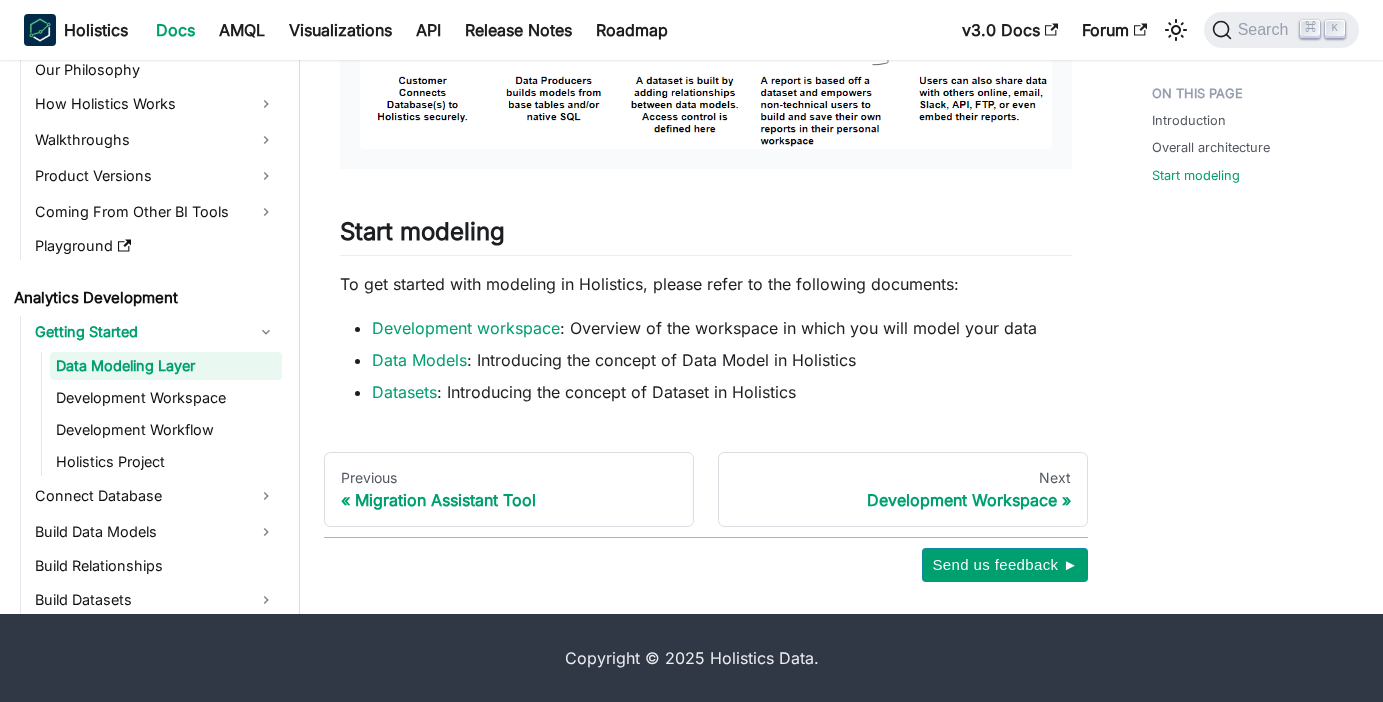 click on "Getting Started Data Modeling Layer Development Workspace Development Workflow Holistics Project Connect Database Build Data Models Build Relationships Build Datasets Build Metrics What is a Metric? Create metrics in datasets Single vs Multiple-aggregation metrics Level of Detail (LoD) Metrics By Examples Import CSV & Google Sheets Explore Data Build Dashboards Canvas Dashboard Quick Dashboard Tabs Text, Markdown, HTML Reused Blocks Themes Mobile Responsiveness Actions Ad-hoc Fields Promote Ad-hoc Fields Guides Work with Filters Interact with Dashboards Sharing Data Find & Organize Content Search & Bookmark Tags Content Endorsement Content Archiving Analytic Functions Date & Time Data Formats Advanced Topics Best Practices Popular Use Cases" at bounding box center [151, 1044] 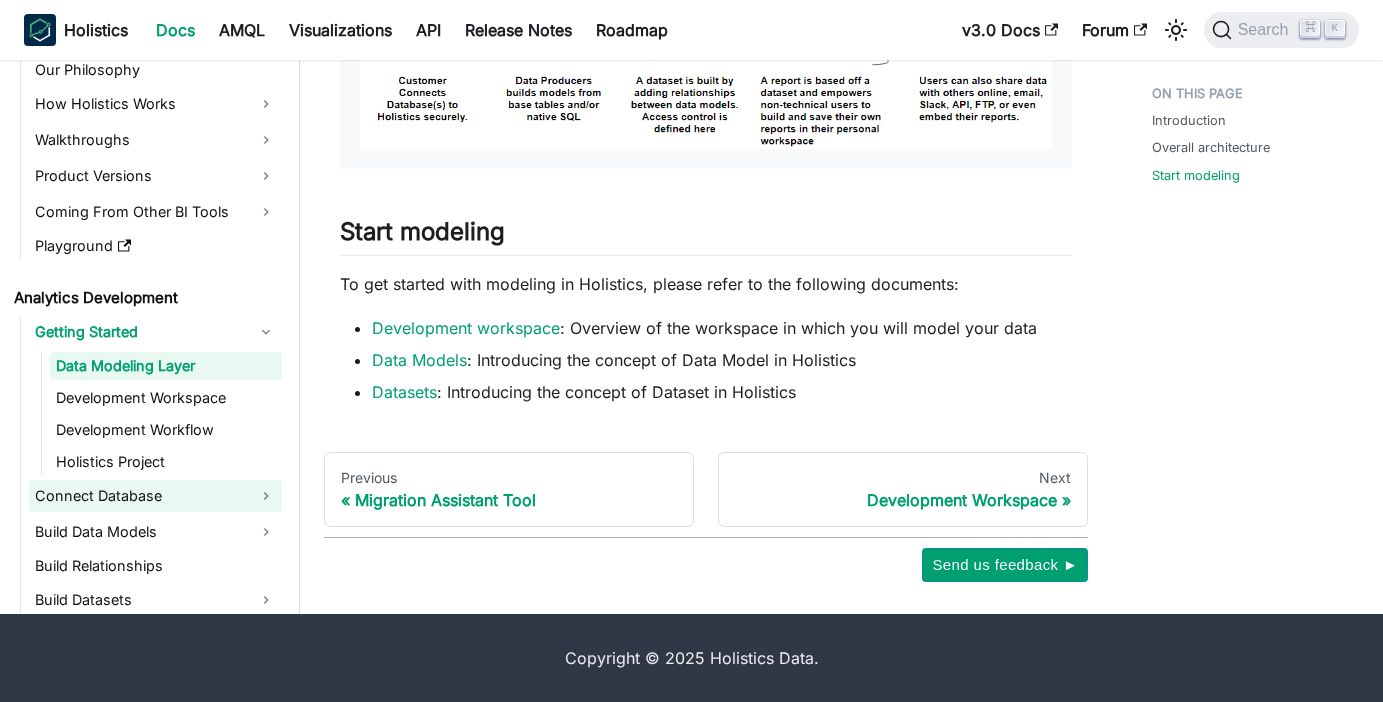 click on "Connect Database" at bounding box center [155, 496] 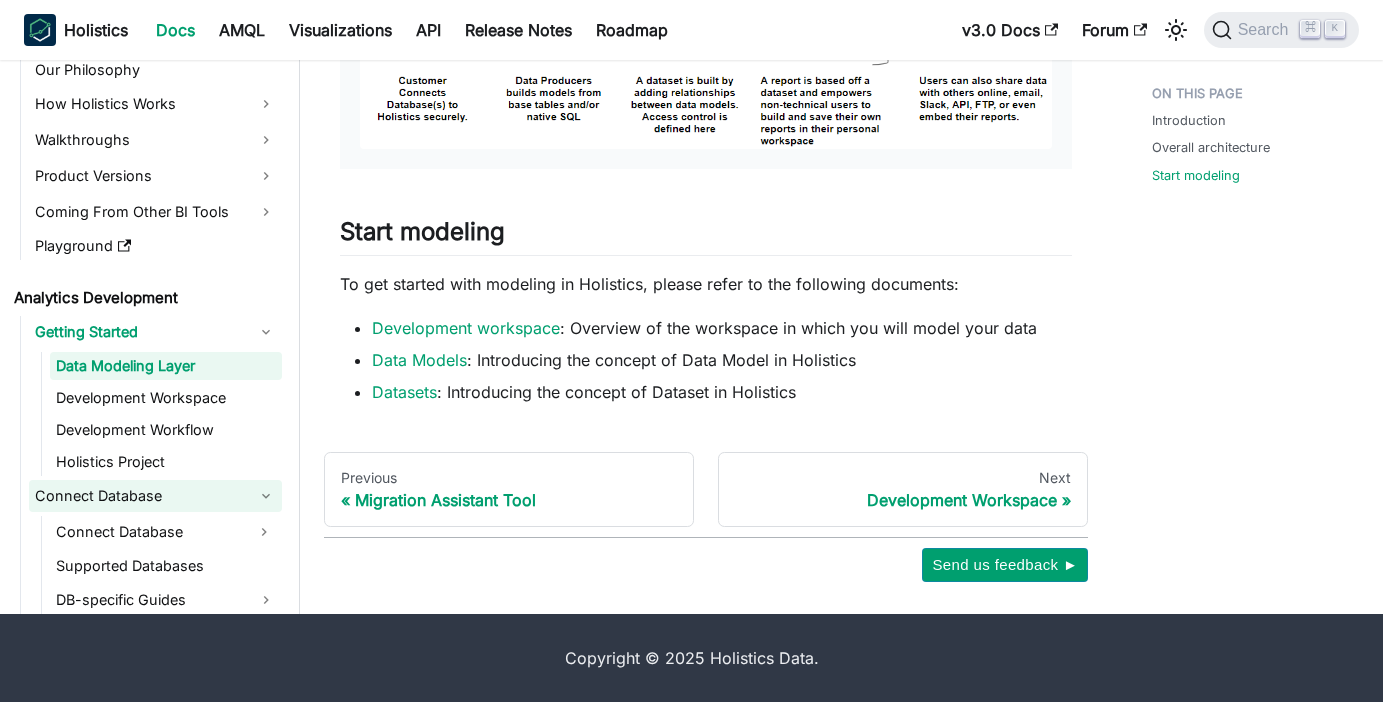 scroll, scrollTop: 103, scrollLeft: 0, axis: vertical 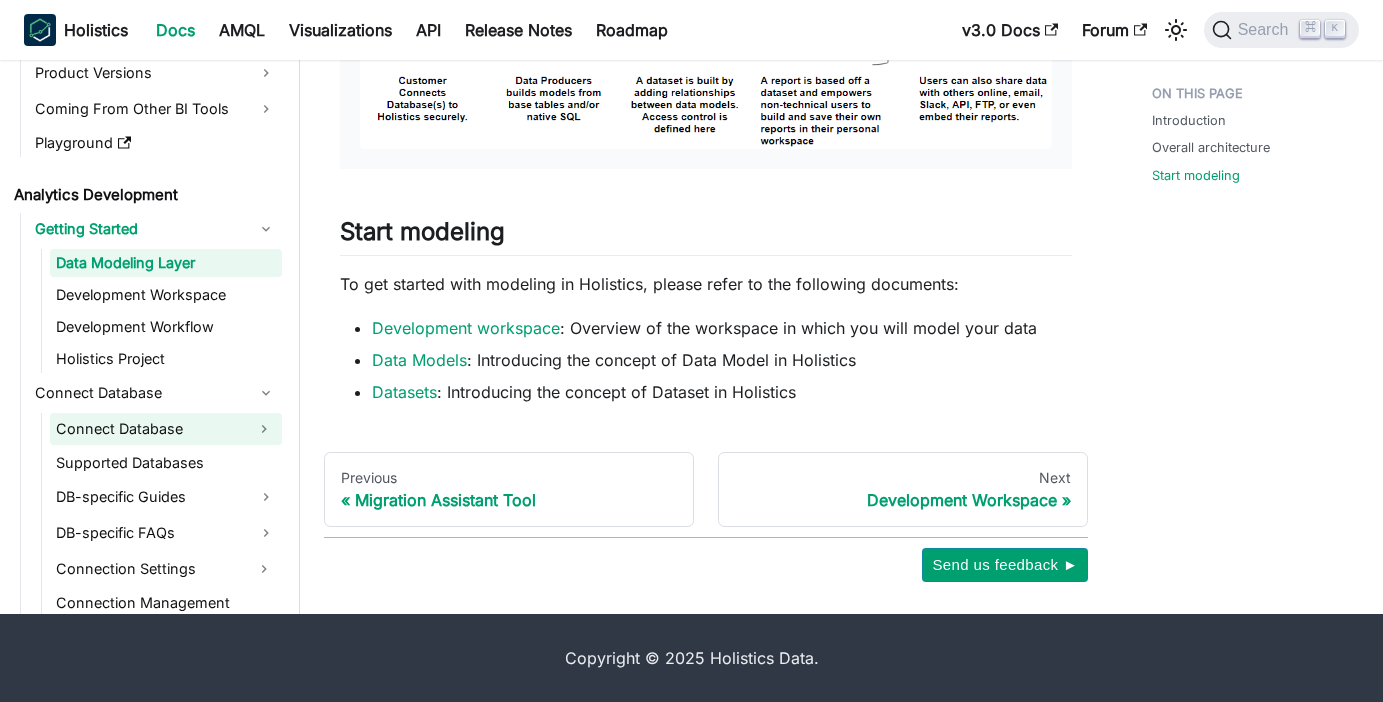 click on "Connect Database" at bounding box center [148, 429] 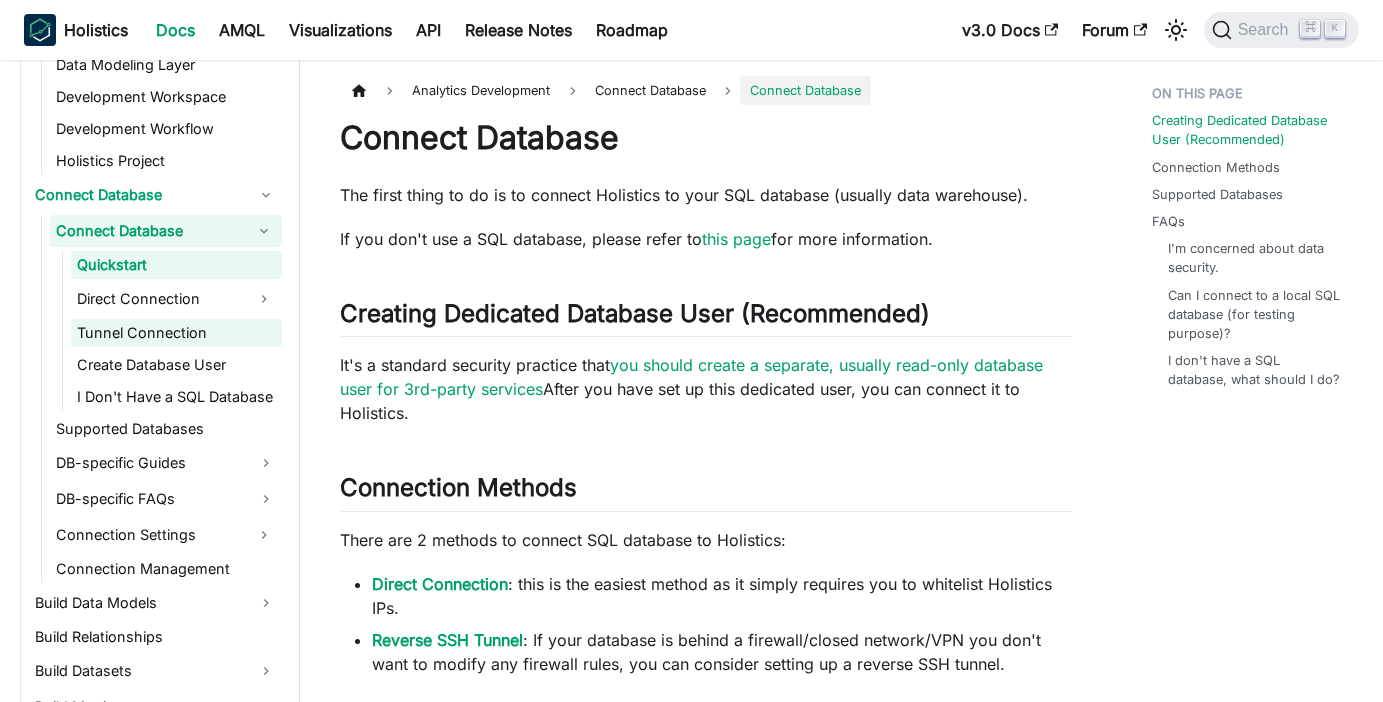 scroll, scrollTop: 391, scrollLeft: 0, axis: vertical 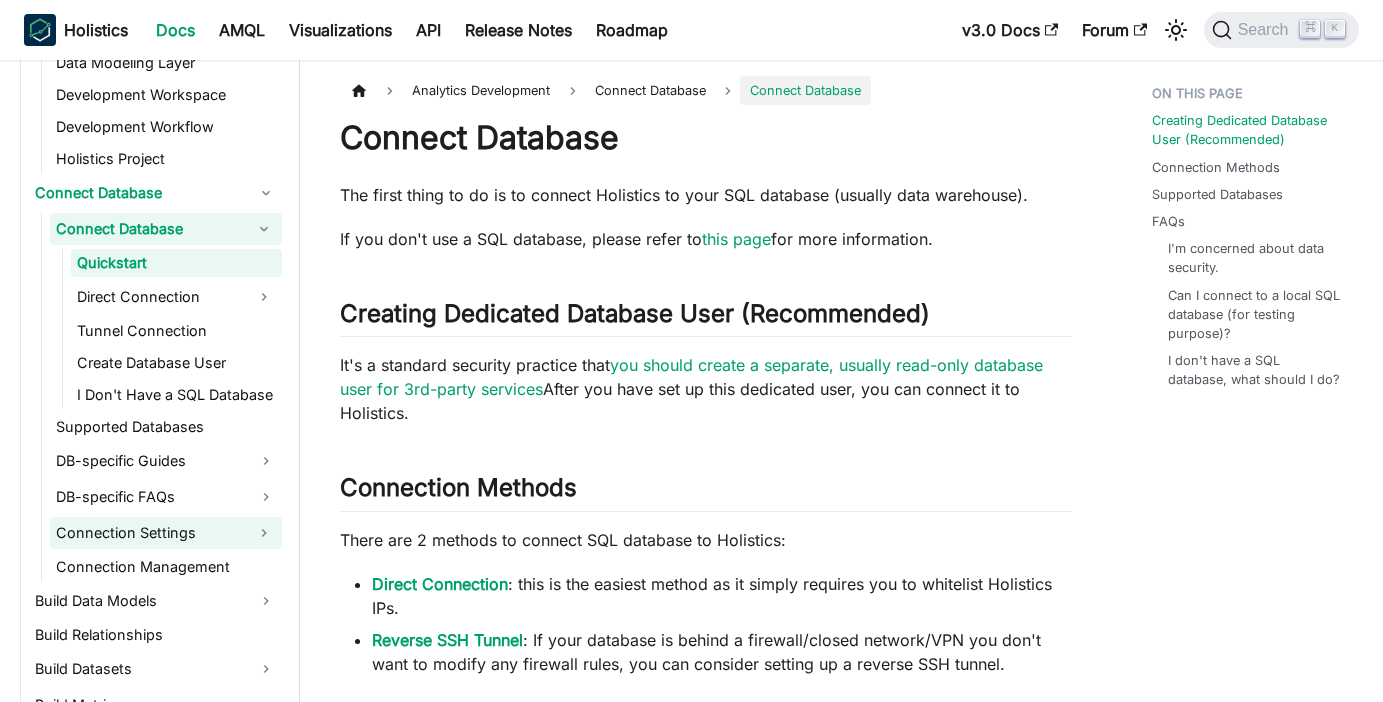 click on "Connection Settings" at bounding box center [148, 533] 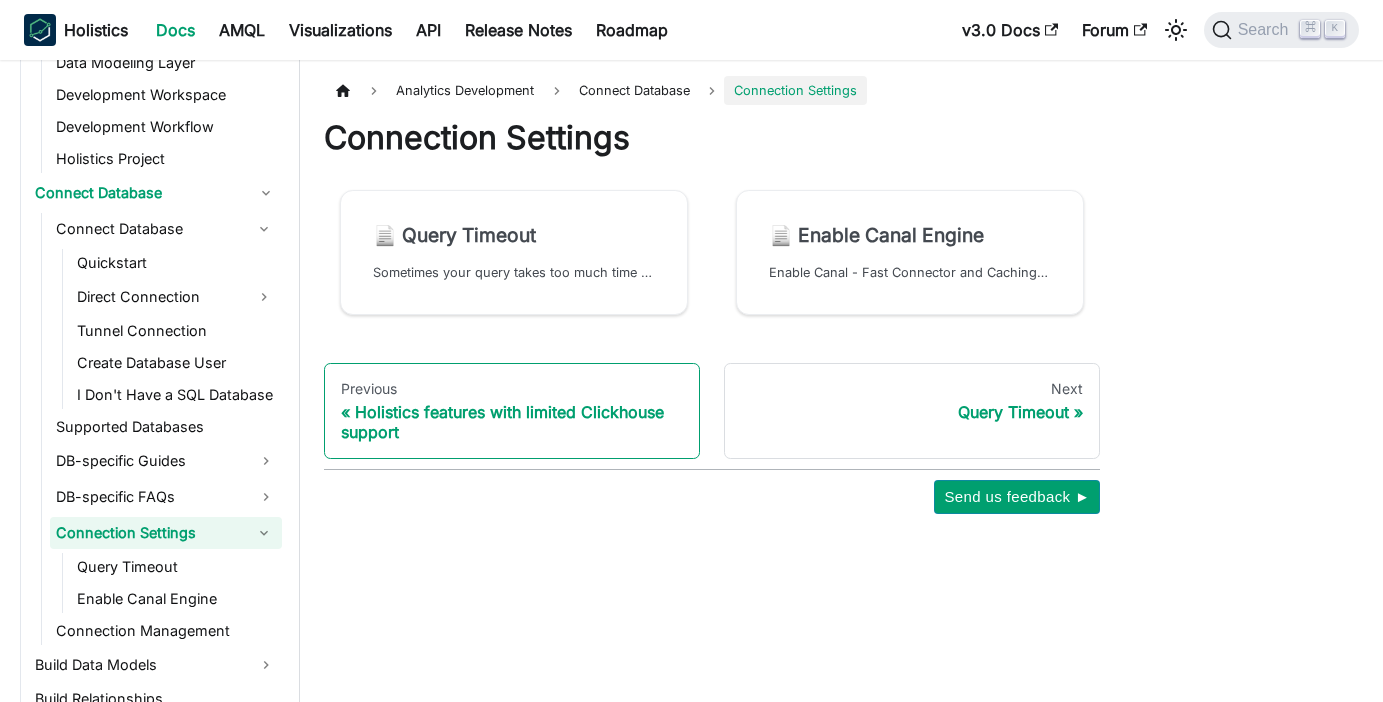 scroll, scrollTop: 88, scrollLeft: 0, axis: vertical 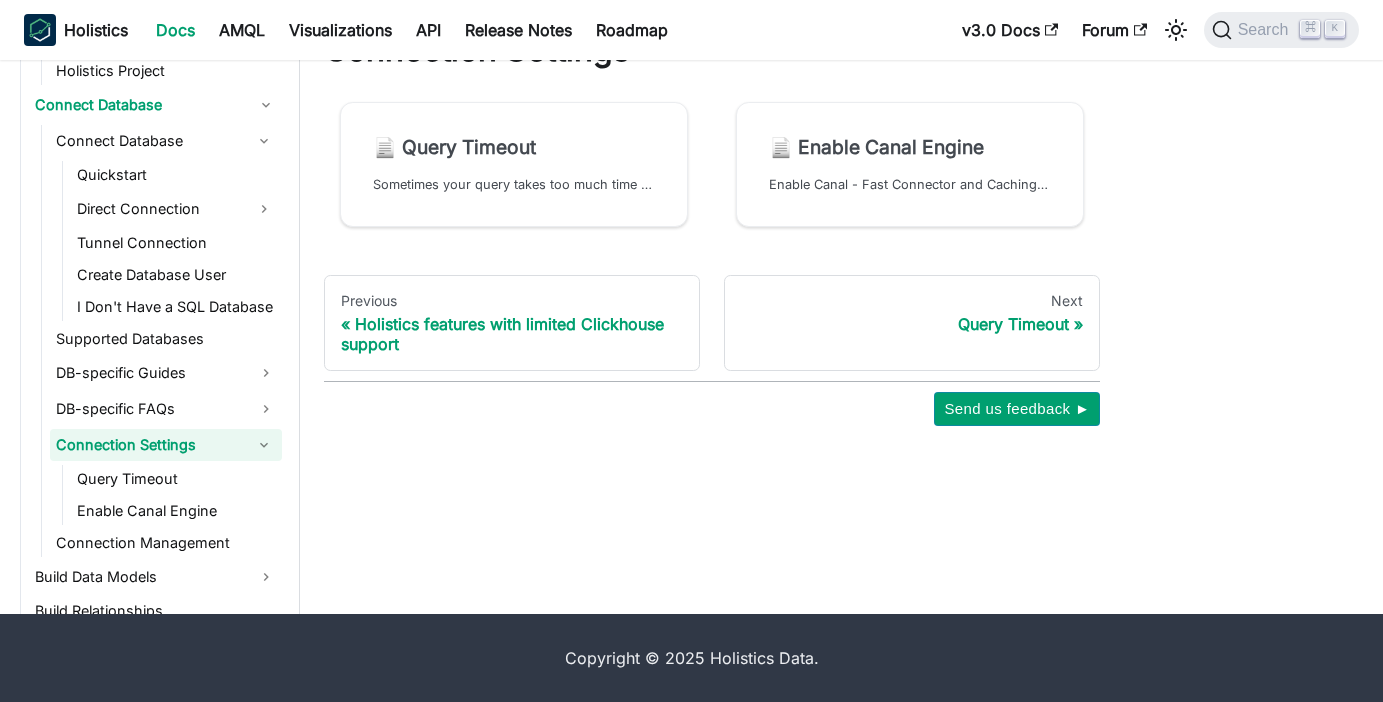 click on "Getting Started Data Modeling Layer Development Workspace Development Workflow Holistics Project Connect Database Connect Database Quickstart Direct Connection Tunnel Connection Create Database User I Don't Have a SQL Database Supported Databases DB-specific Guides DB-specific FAQs Connection Settings Query Timeout Enable Canal Engine Connection Management Build Data Models Build Relationships Build Datasets Build Metrics What is a Metric? Create metrics in datasets Single vs Multiple-aggregation metrics Level of Detail (LoD) Metrics By Examples Import CSV & Google Sheets Explore Data Build Dashboards Canvas Dashboard Quick Dashboard Tabs Text, Markdown, HTML Reused Blocks Themes Mobile Responsiveness Actions Ad-hoc Fields Promote Ad-hoc Fields Guides Work with Filters Interact with Dashboards Sharing Data Find & Organize Content Search & Bookmark Tags Content Endorsement Content Archiving Analytic Functions Date & Time Data Formats Advanced Topics Best Practices Popular Use Cases" at bounding box center [151, 871] 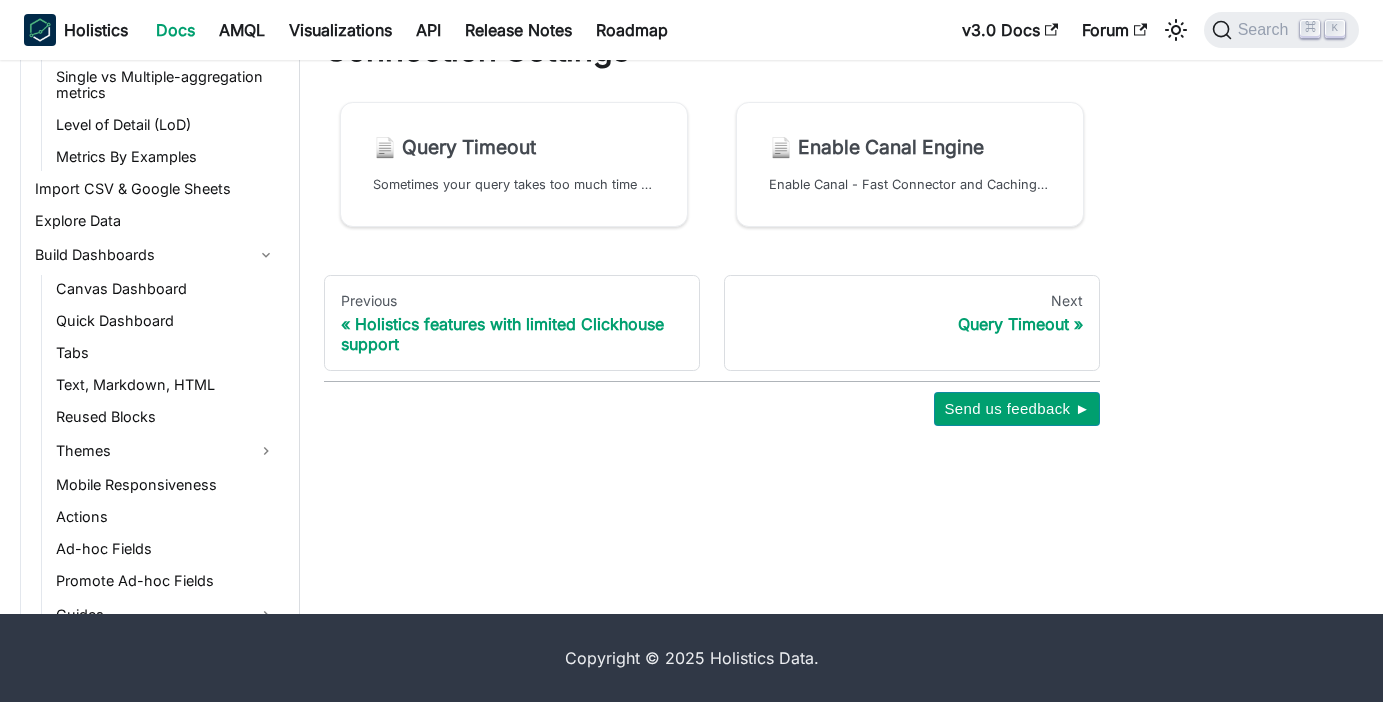 scroll, scrollTop: 1097, scrollLeft: 0, axis: vertical 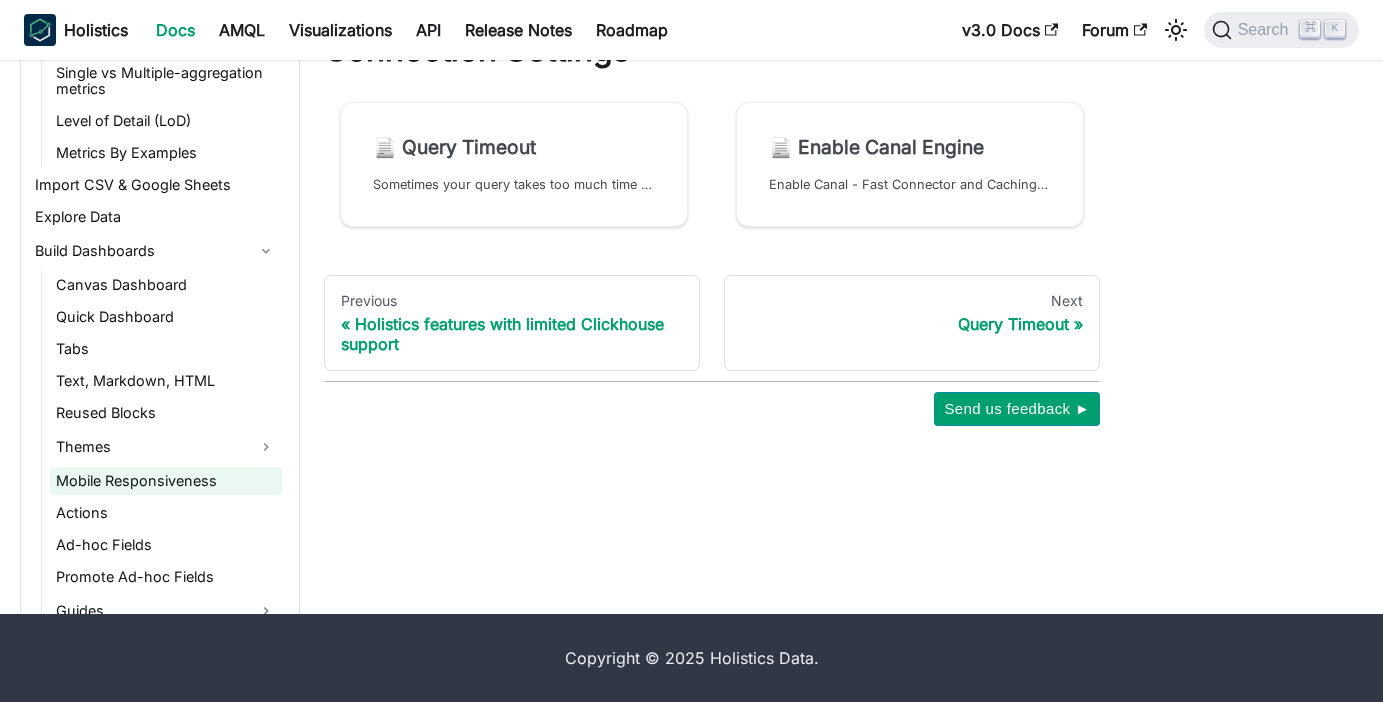click on "Mobile Responsiveness" at bounding box center (166, 481) 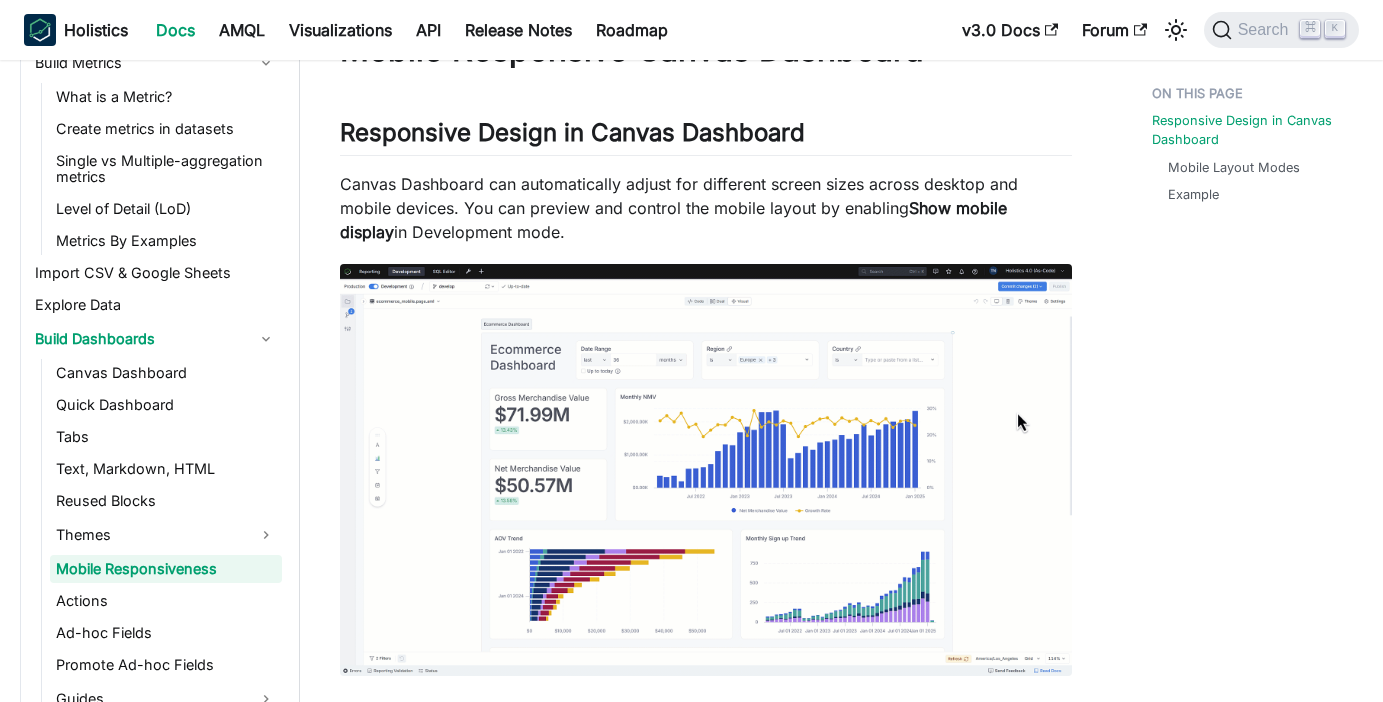 scroll, scrollTop: 0, scrollLeft: 0, axis: both 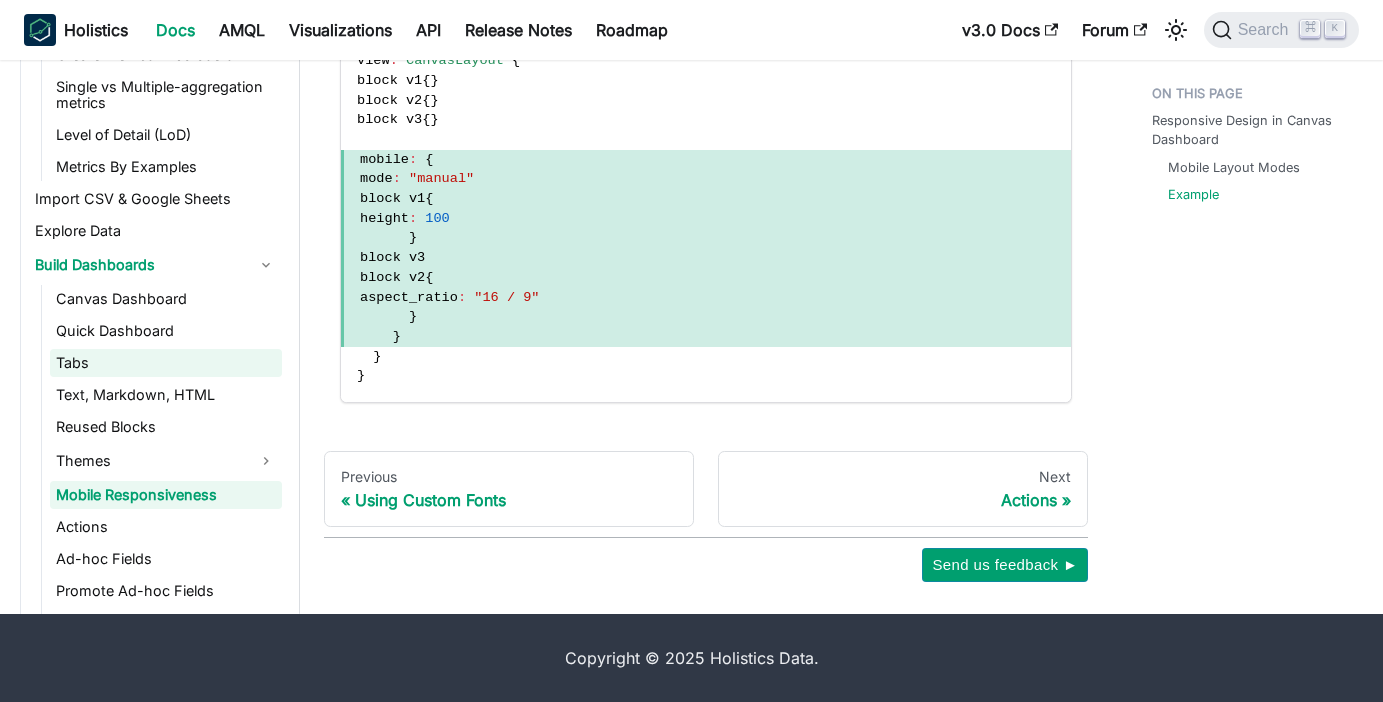click on "Tabs" at bounding box center (166, 363) 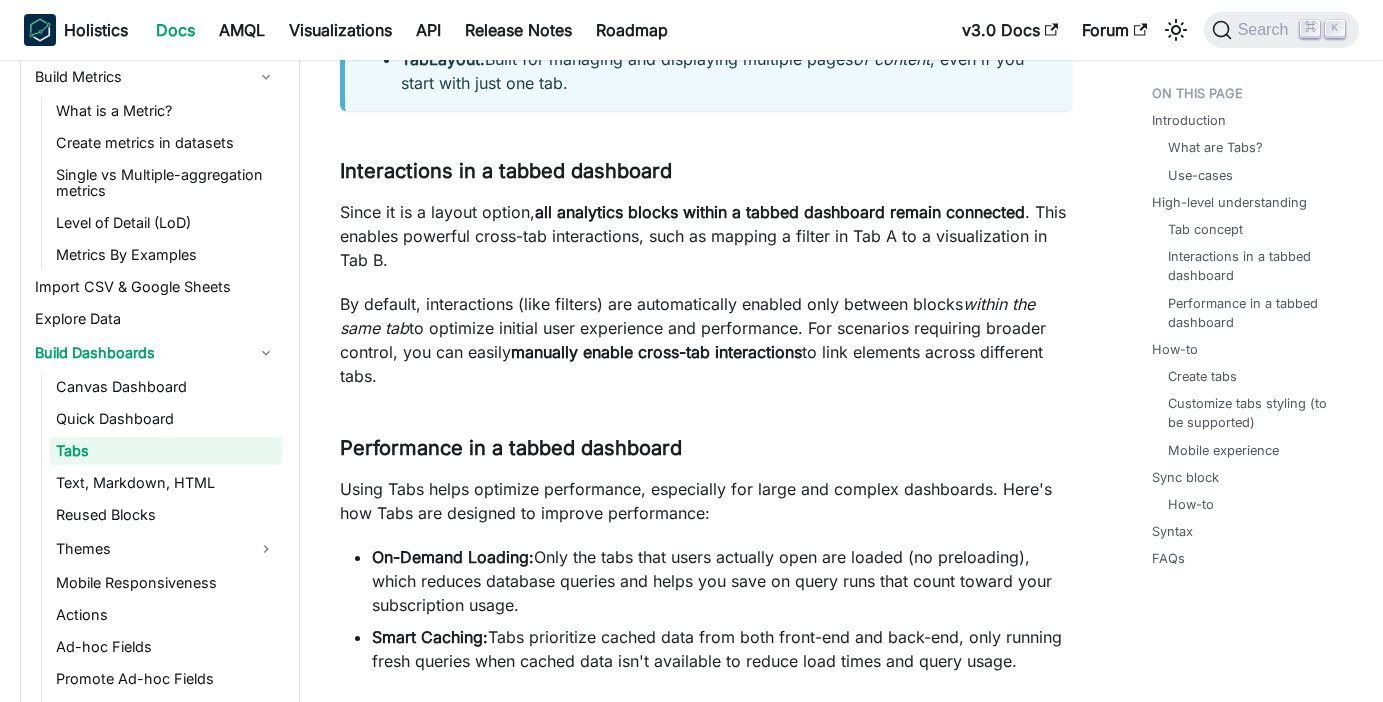 scroll, scrollTop: 0, scrollLeft: 0, axis: both 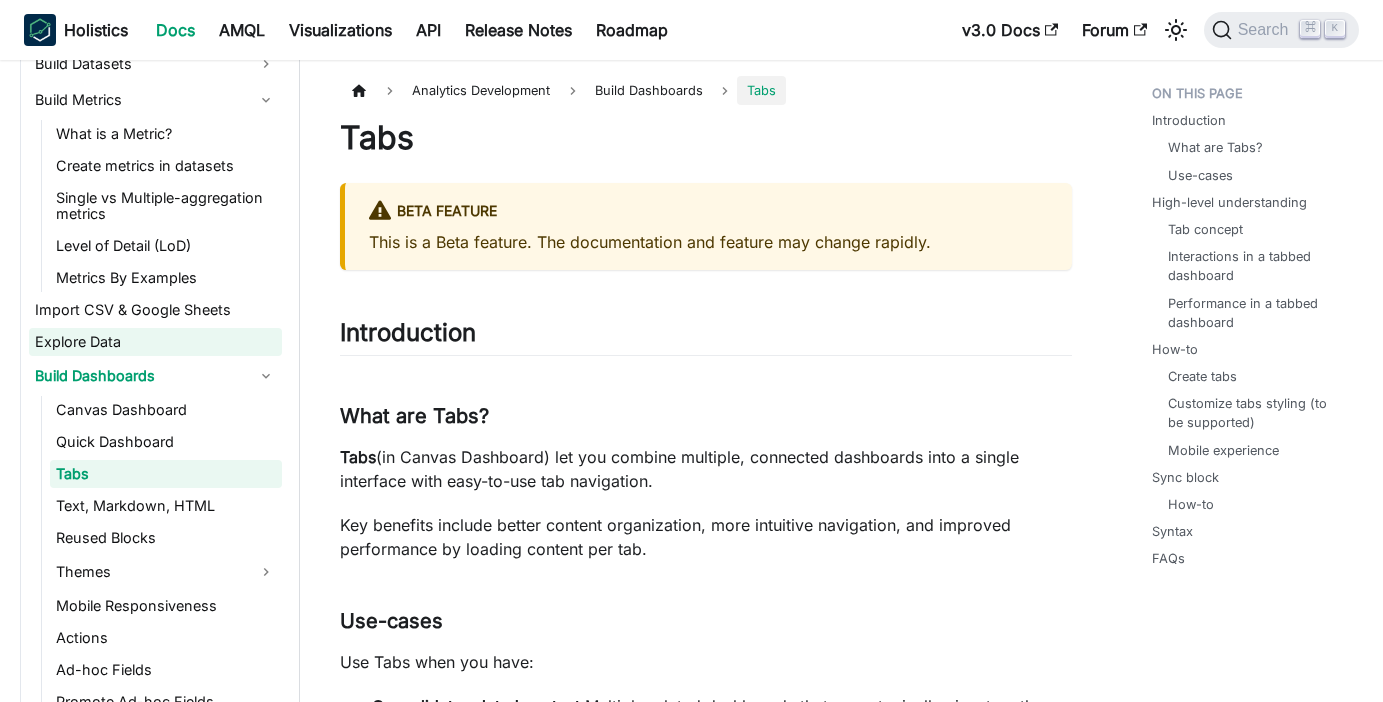 click on "Explore Data" at bounding box center [155, 342] 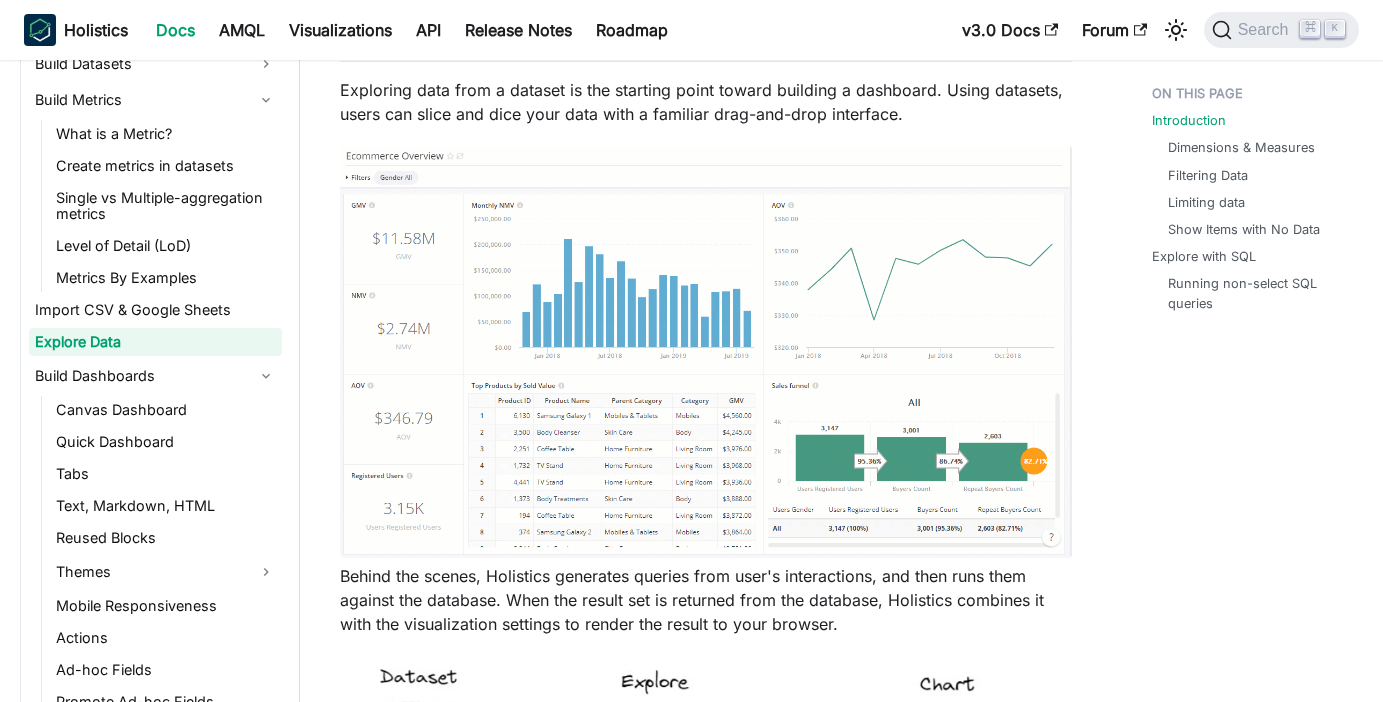 scroll, scrollTop: 340, scrollLeft: 0, axis: vertical 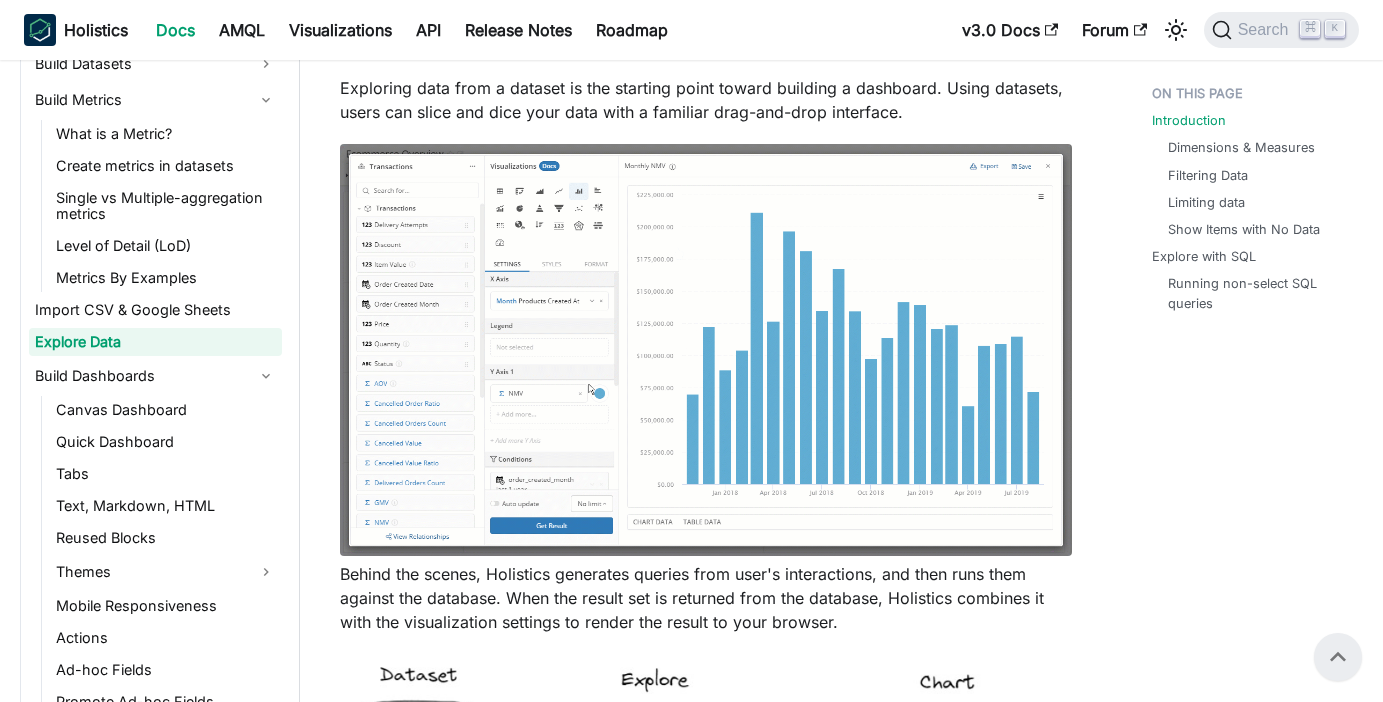 click at bounding box center (706, 350) 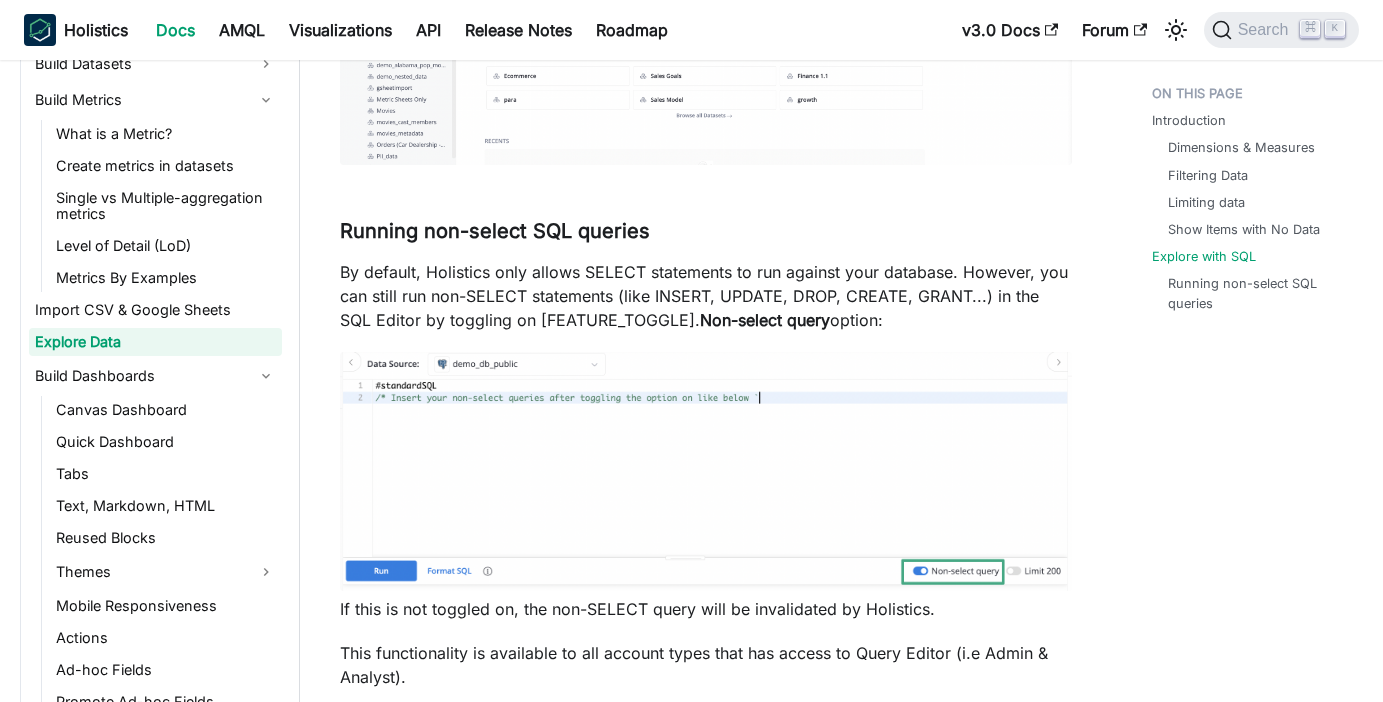scroll, scrollTop: 7304, scrollLeft: 0, axis: vertical 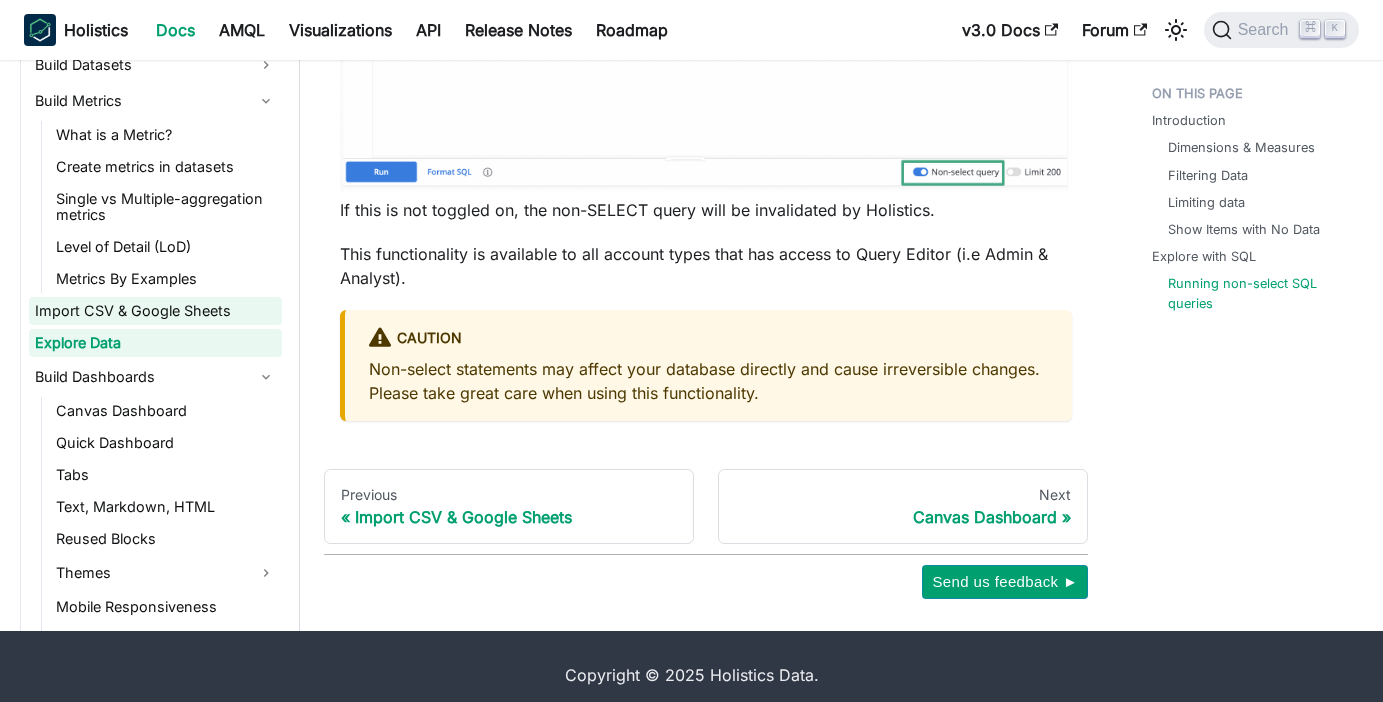 click on "Import CSV & Google Sheets" at bounding box center (155, 311) 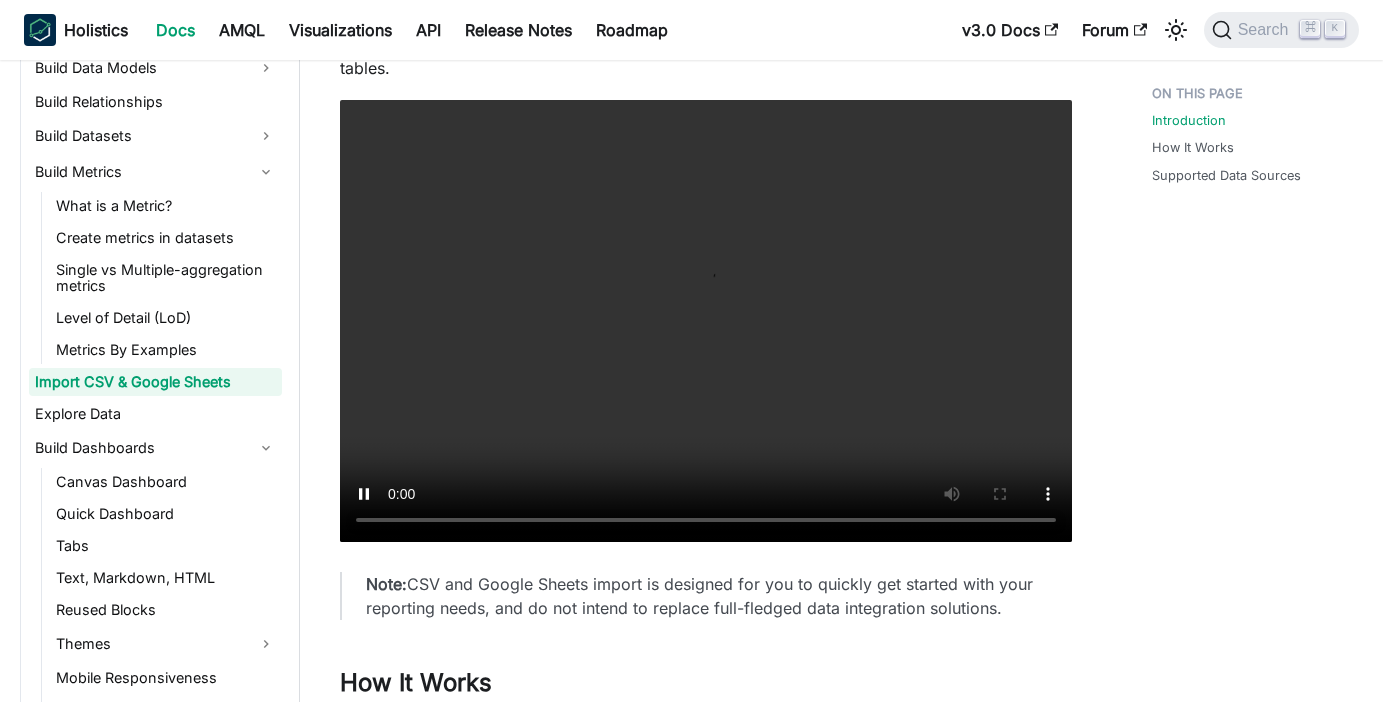scroll, scrollTop: 768, scrollLeft: 0, axis: vertical 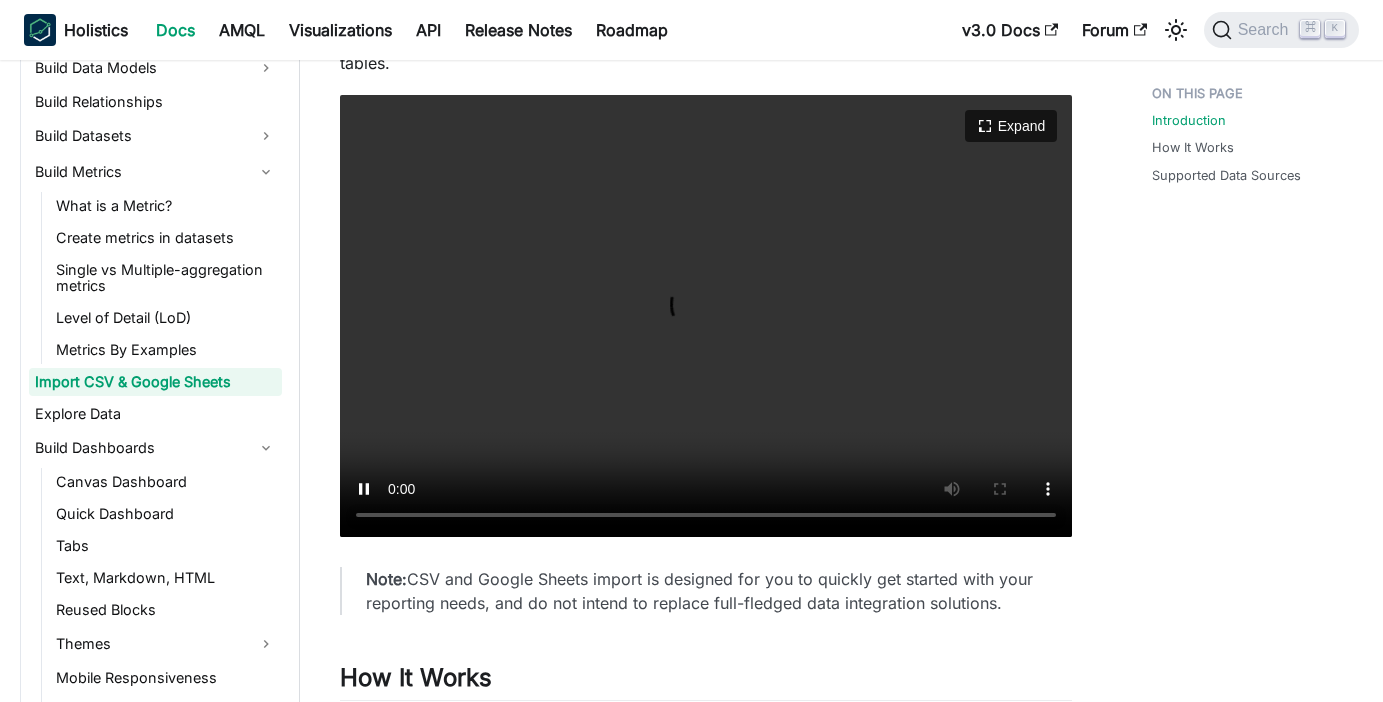 type 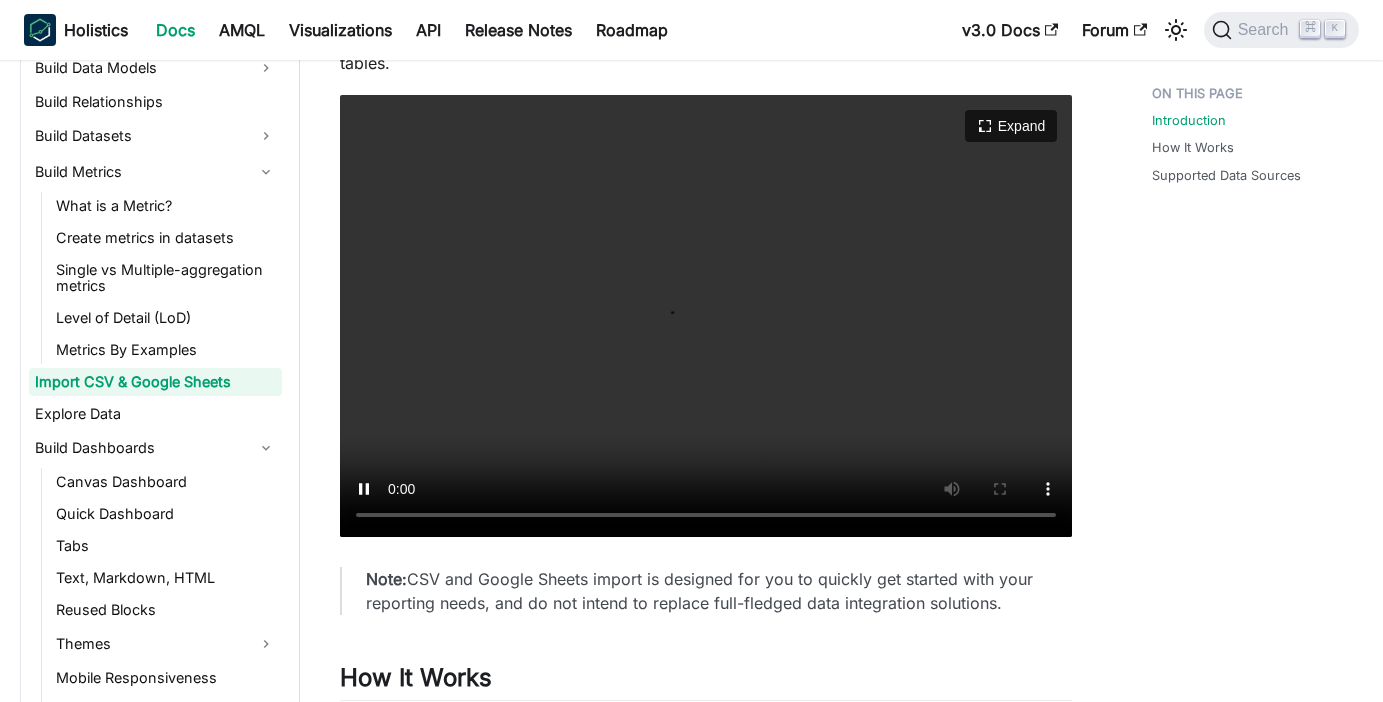 click on "Your browser does not support embedding video, but you can download it ." at bounding box center (706, 316) 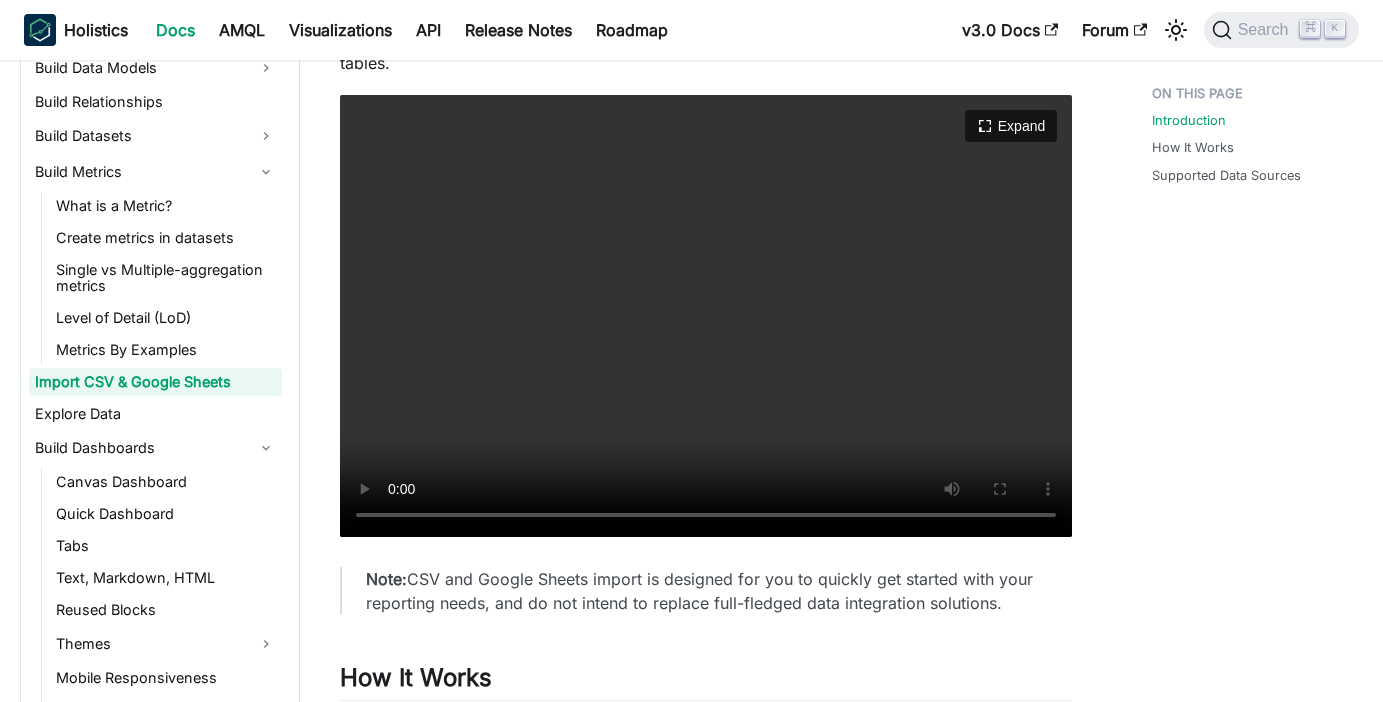 click on "Your browser does not support embedding video, but you can download it ." at bounding box center [706, 316] 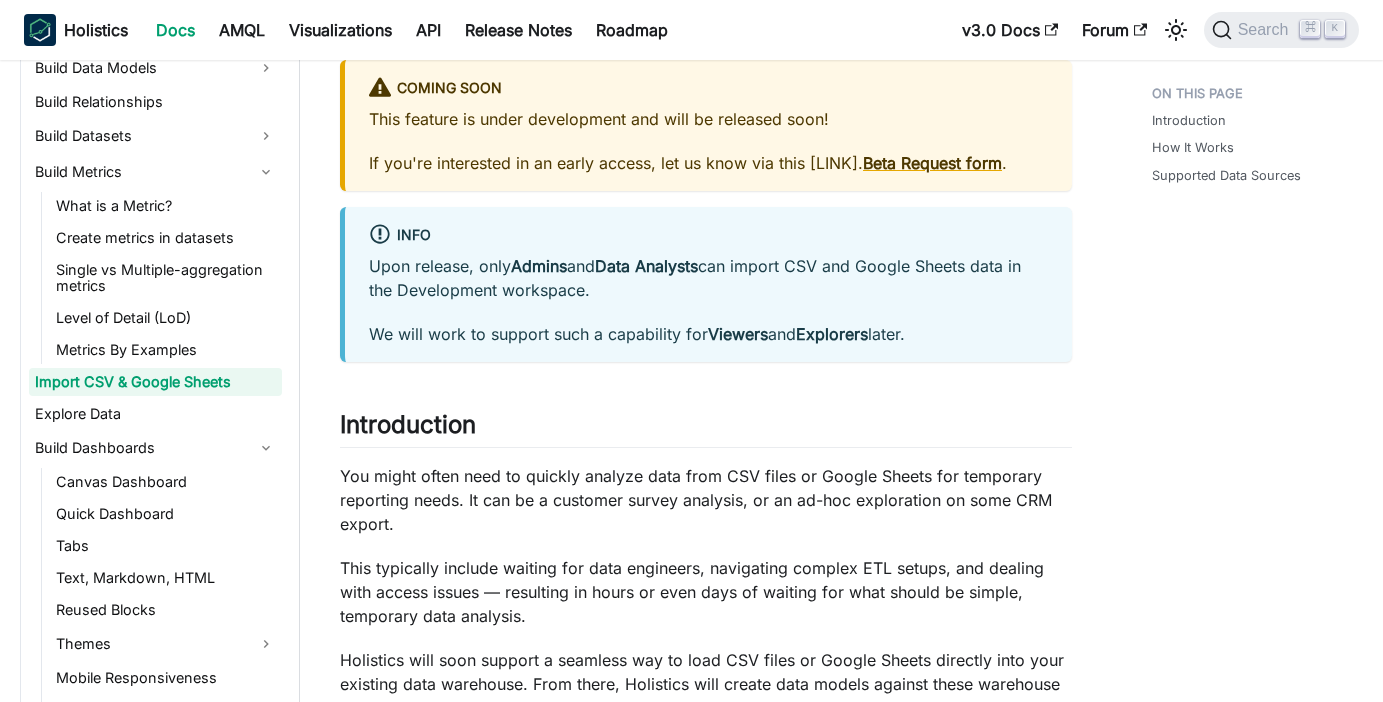 scroll, scrollTop: 0, scrollLeft: 0, axis: both 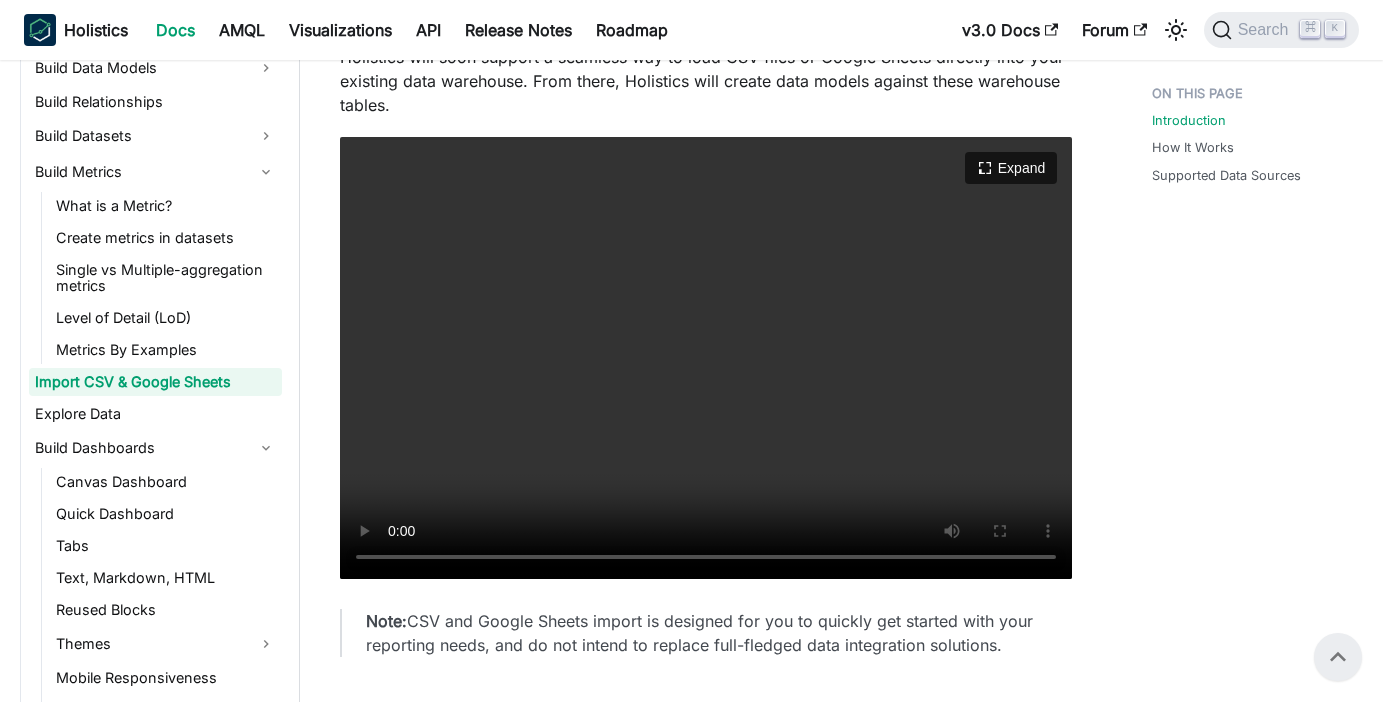click on "Your browser does not support embedding video, but you can download it ." at bounding box center [706, 358] 